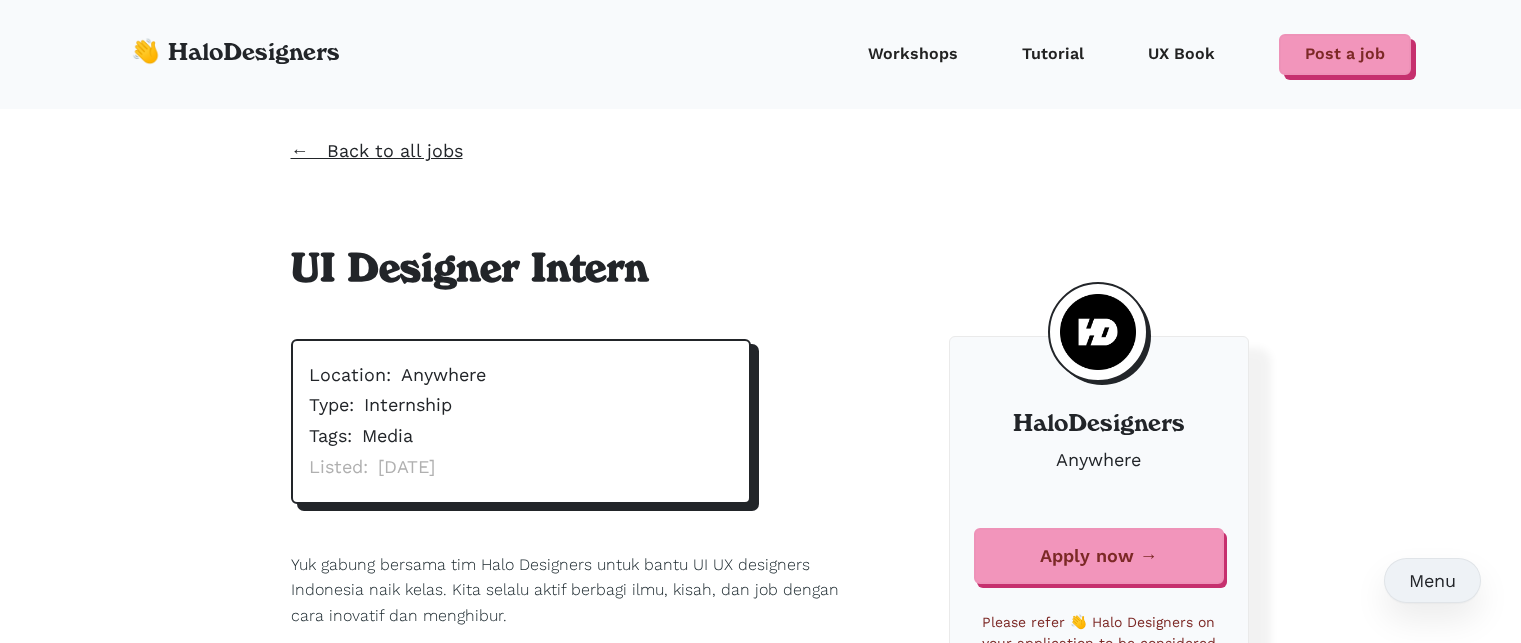 scroll, scrollTop: 0, scrollLeft: 0, axis: both 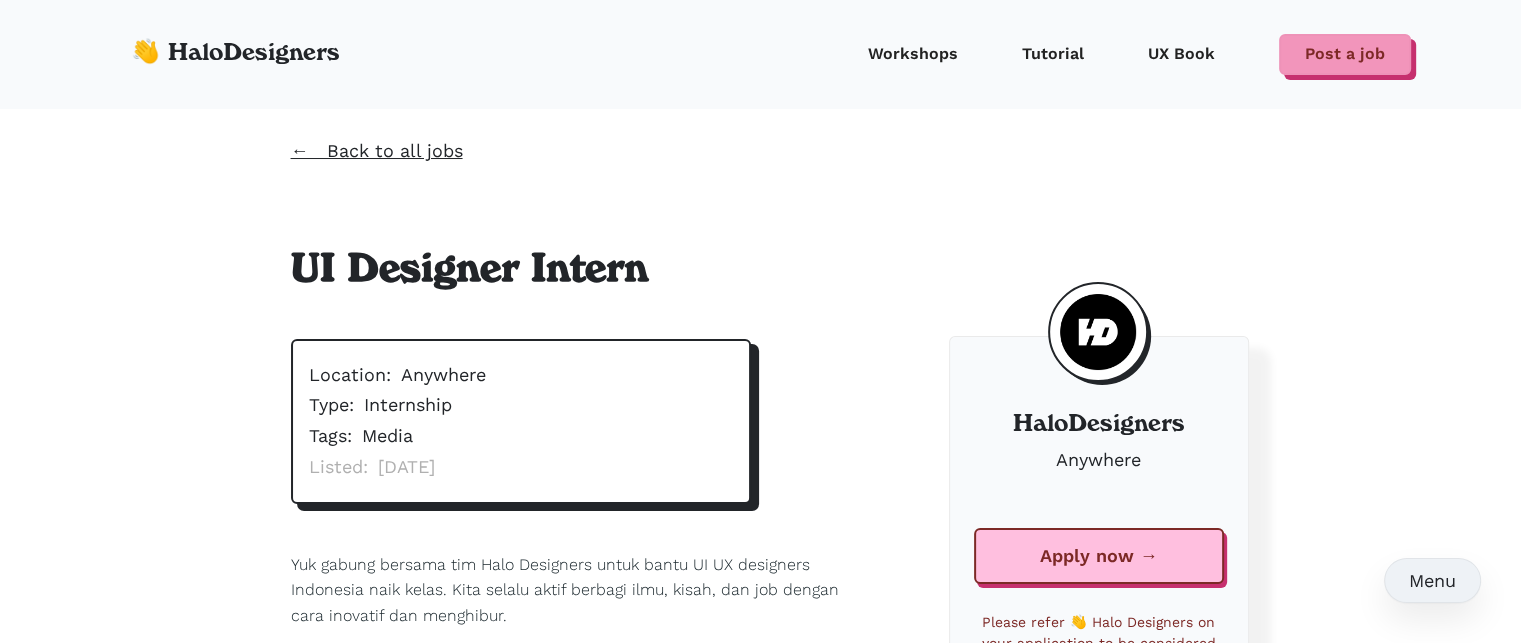 click on "Apply now →" at bounding box center [1099, 556] 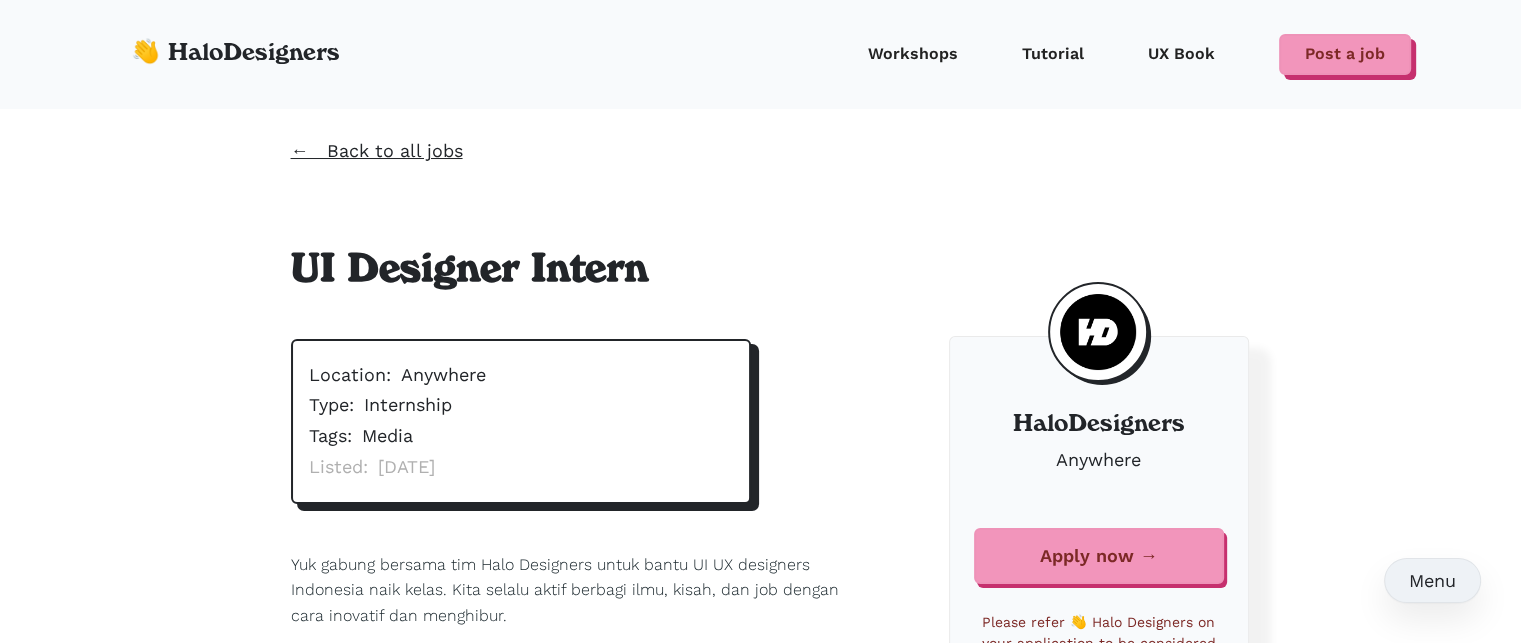 click on "👋 HaloDesigners" at bounding box center [235, 52] 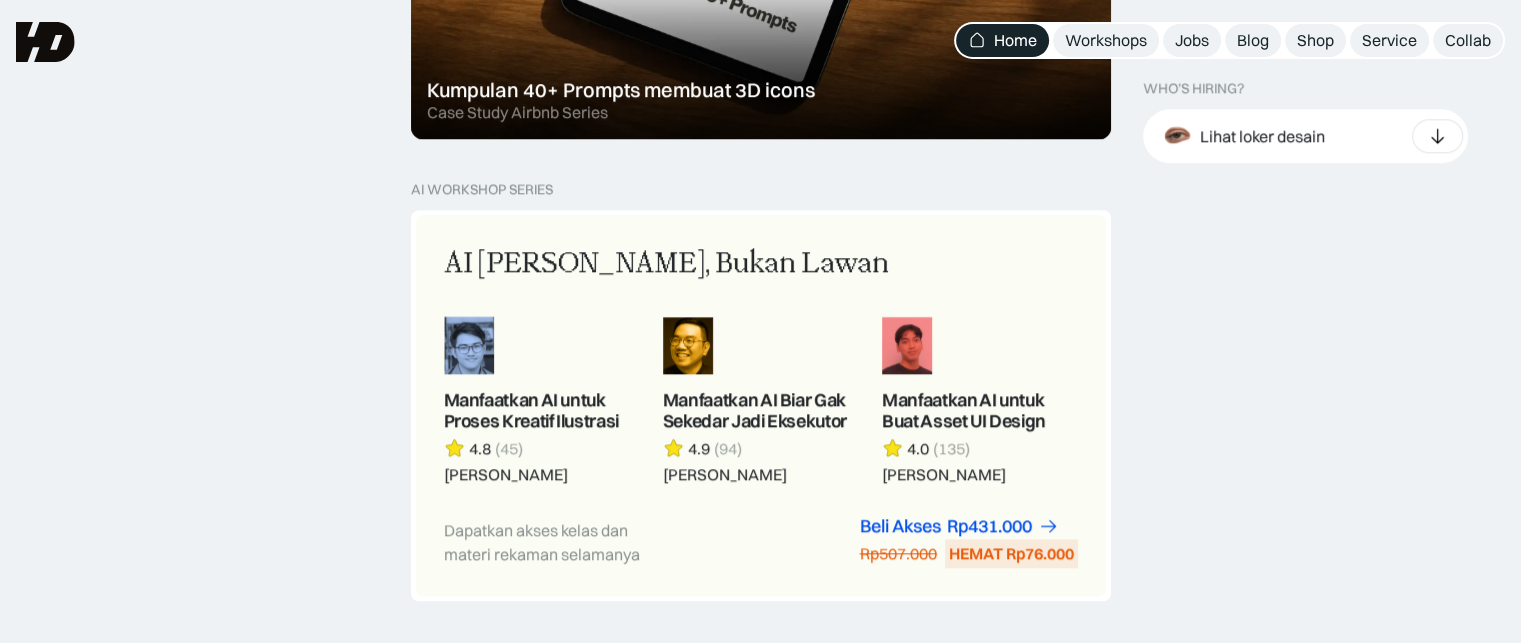 scroll, scrollTop: 1900, scrollLeft: 0, axis: vertical 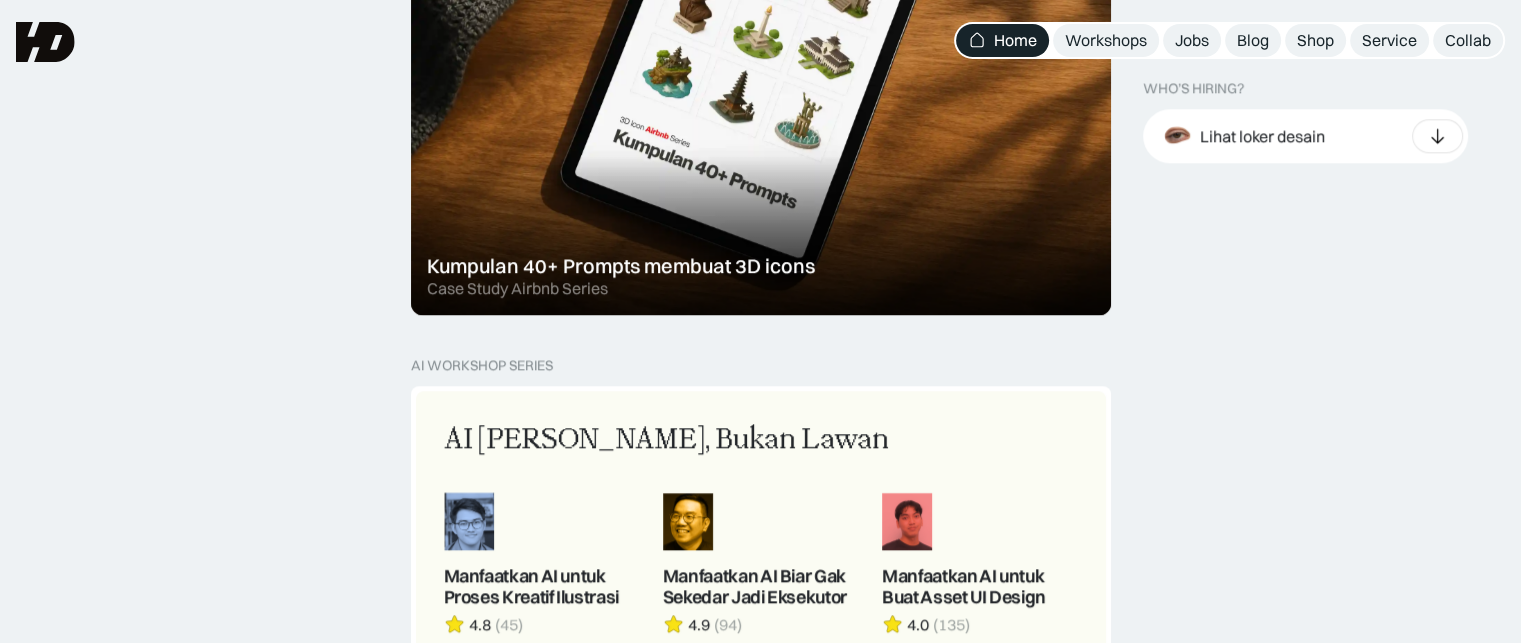 click on "diskon terbatas Flash Sale [DATE] DISKON berakhir saat timer berhenti atau item habis duluan. Grab fast! Limited stock. 00 h : 00 m : 00 s 00 h : 00 m : 00 s Discount All Workshops Beli bundle Hemat Rp706.001 20K OFF Rp5,206,000 Rp4.499.999
Discount Premium Resources Beli bundle Hemat Rp706.001 25% OFF Rp5,206,000 Rp4.499.999
diskon terbatas 🌙  Ramadhan Sale DISKON TERBESAR sekali dalam satu tahun. Berakhir saat timer berhenti atau item habis duluan. Grab fast! Limited stock. 00 h : 00 m : 00 s 00 h : 00 m : 00 s Discount Workshops Beli bundle Hemat Rp706.001 40% OFF Rp5,206,000 Rp4.499.999
Discount Premium Resources Beli bundle Hemat Rp706.001 80% OFF Rp5,206,000 Rp4.499.999
All Workshop Bundle
Strategi tembus Framer Marketplace dalam 12 hari
Buat UI Kit dari Nol & Strategi Tembus UI8
Passive Income Jualan Template Framer
Mulai Freelance & Dapetin Client di Upwork
Simulasi Hiring & Interview Designer 33+ more Hemat Rp706.001" at bounding box center [760, 1846] 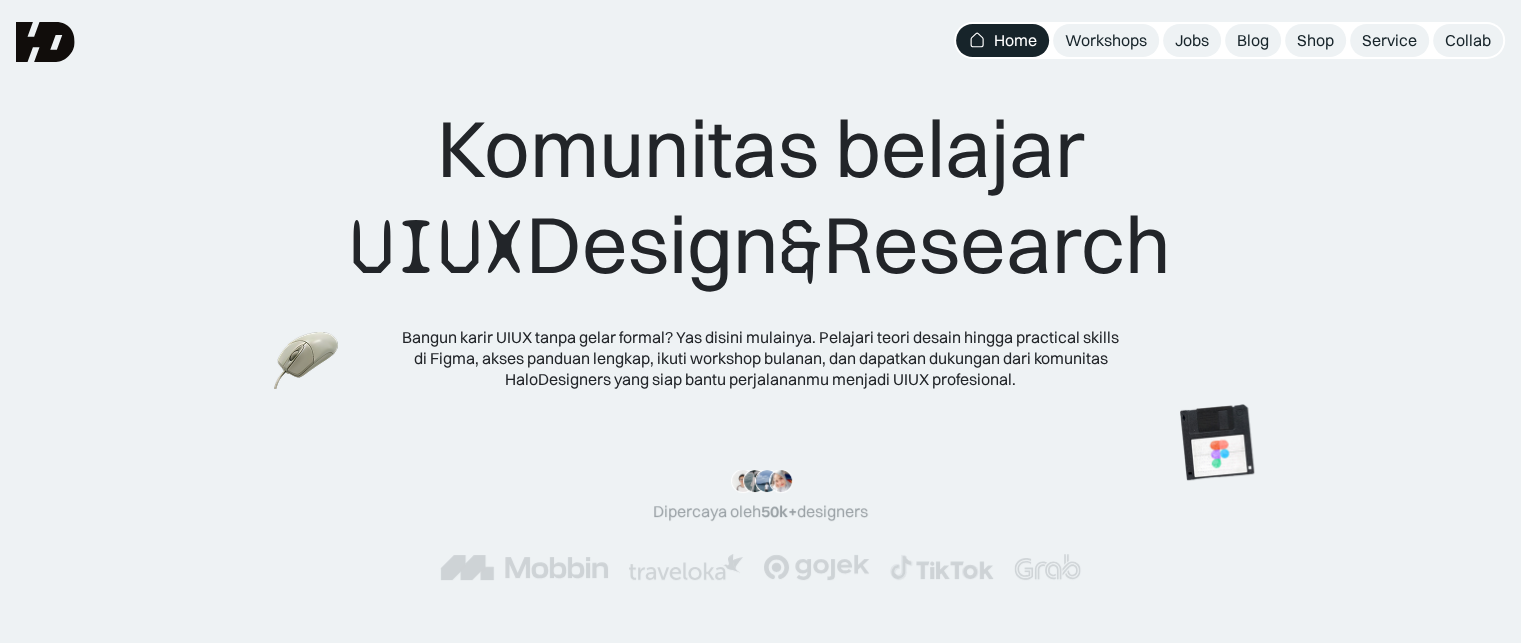 scroll, scrollTop: 500, scrollLeft: 0, axis: vertical 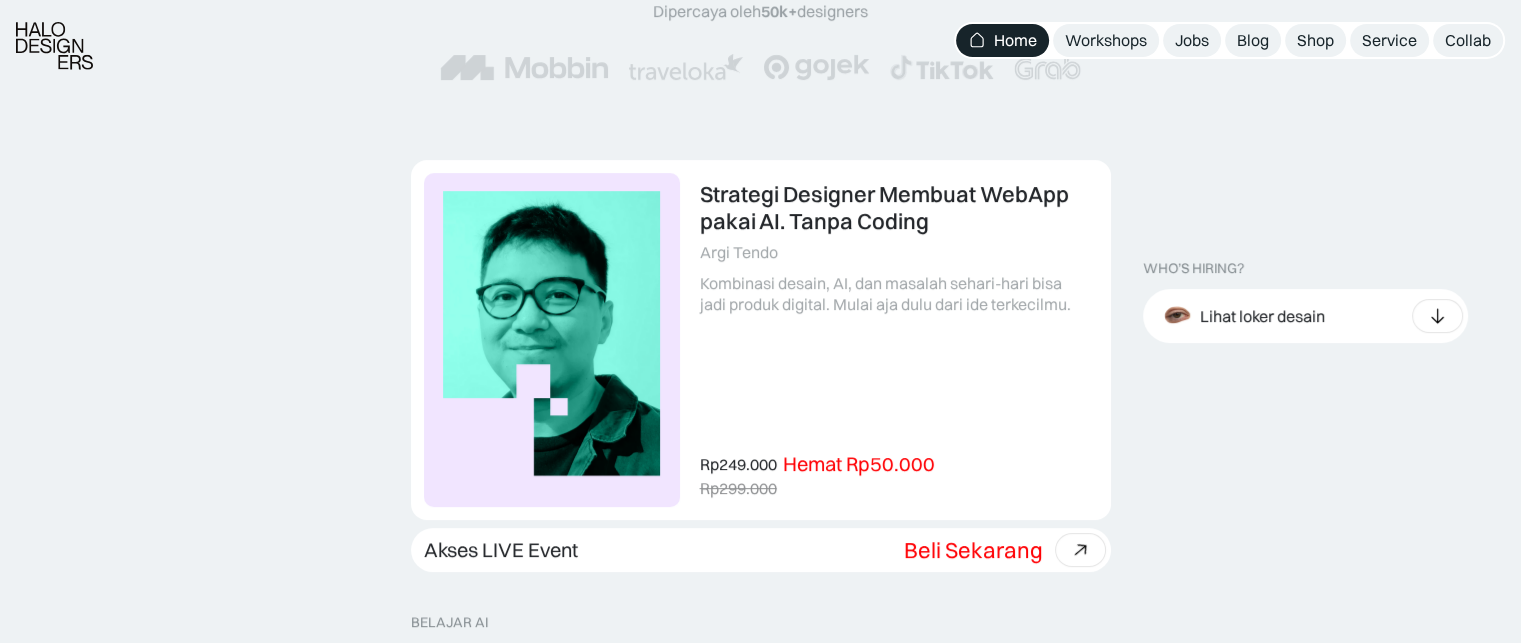 click on "diskon terbatas Flash Sale Juni 2025 DISKON berakhir saat timer berhenti atau item habis duluan. Grab fast! Limited stock. 00 h : 00 m : 00 s 00 h : 00 m : 00 s Discount All Workshops Beli bundle Hemat Rp706.001 20K OFF Rp5,206,000 Rp4.499.999
Discount Premium Resources Beli bundle Hemat Rp706.001 25% OFF Rp5,206,000 Rp4.499.999
diskon terbatas 🌙  Ramadhan Sale DISKON TERBESAR sekali dalam satu tahun. Berakhir saat timer berhenti atau item habis duluan. Grab fast! Limited stock. 00 h : 00 m : 00 s 00 h : 00 m : 00 s Discount Workshops Beli bundle Hemat Rp706.001 40% OFF Rp5,206,000 Rp4.499.999
Discount Premium Resources Beli bundle Hemat Rp706.001 80% OFF Rp5,206,000 Rp4.499.999
All Workshop Bundle
Strategi tembus Framer Marketplace dalam 12 hari
Buat UI Kit dari Nol & Strategi Tembus UI8
Passive Income Jualan Template Framer
Mulai Freelance & Dapetin Client di Upwork
Simulasi Hiring & Interview Designer 33+ more Hemat Rp706.001" at bounding box center (760, 3246) 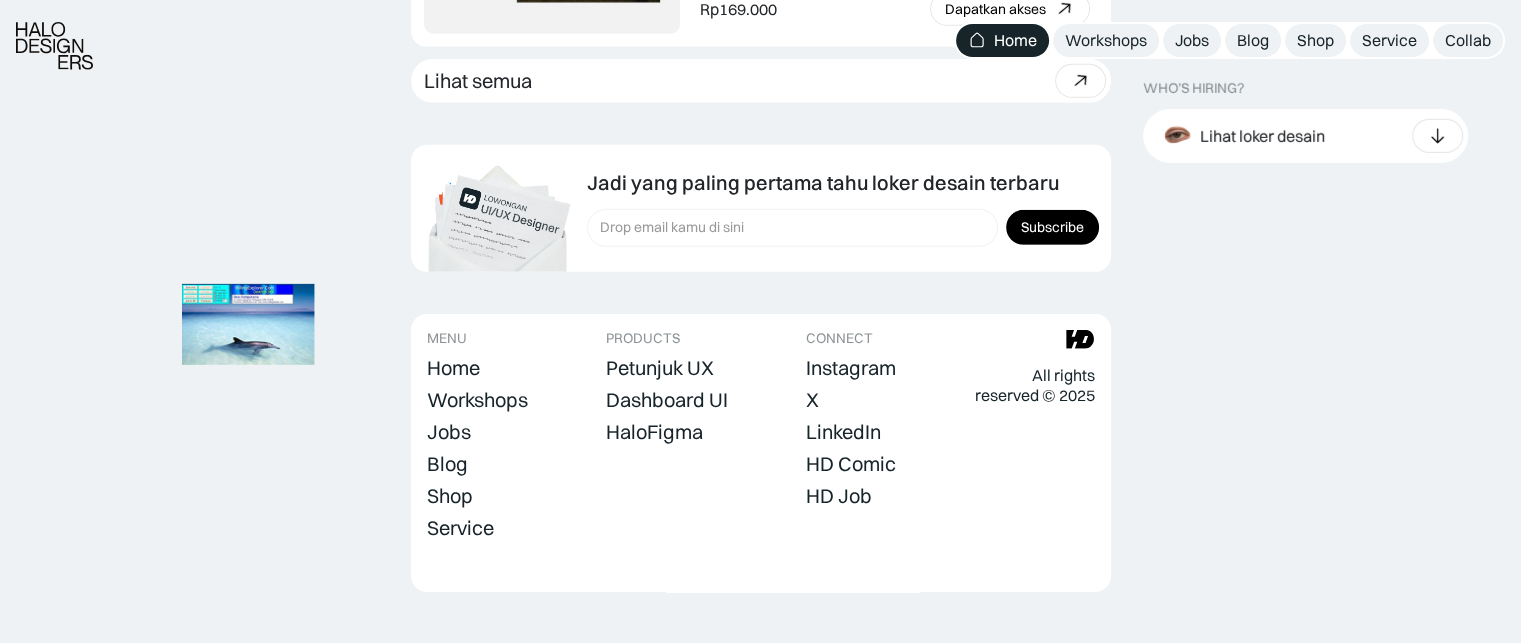 scroll, scrollTop: 6224, scrollLeft: 0, axis: vertical 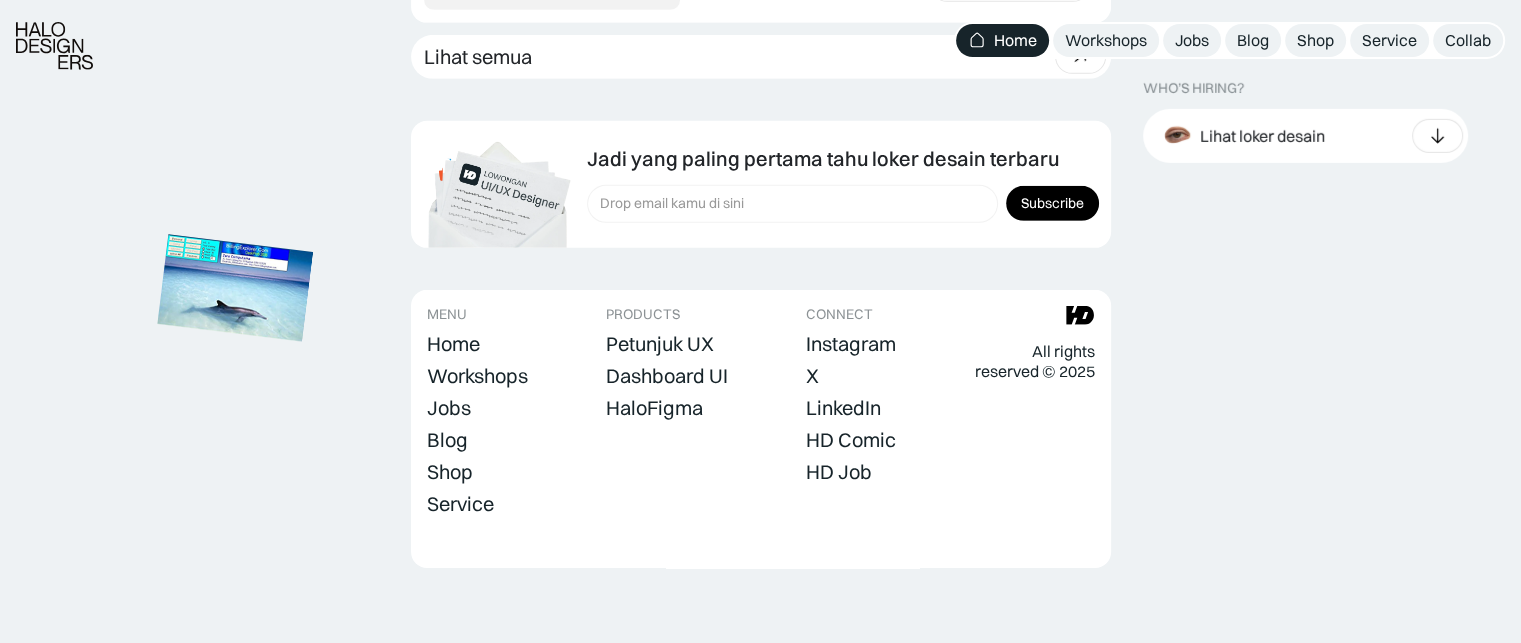 click at bounding box center (235, 287) 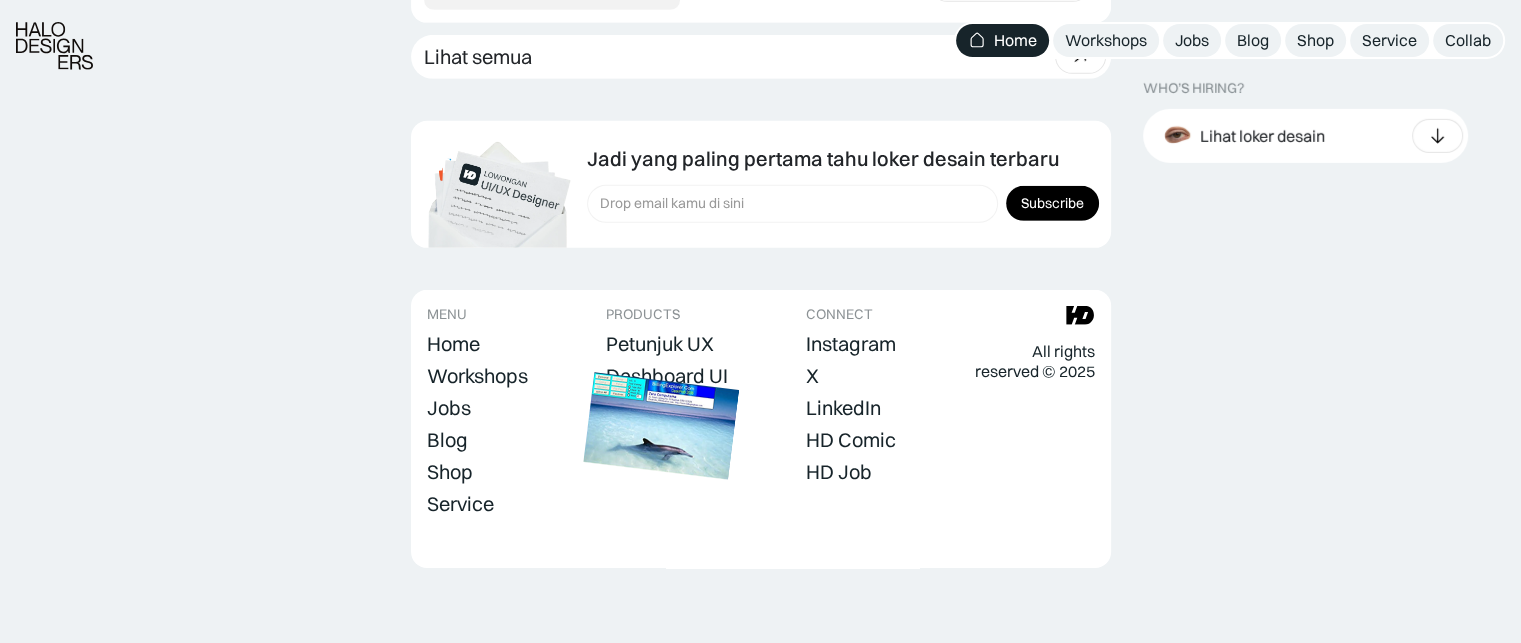 click at bounding box center (662, 425) 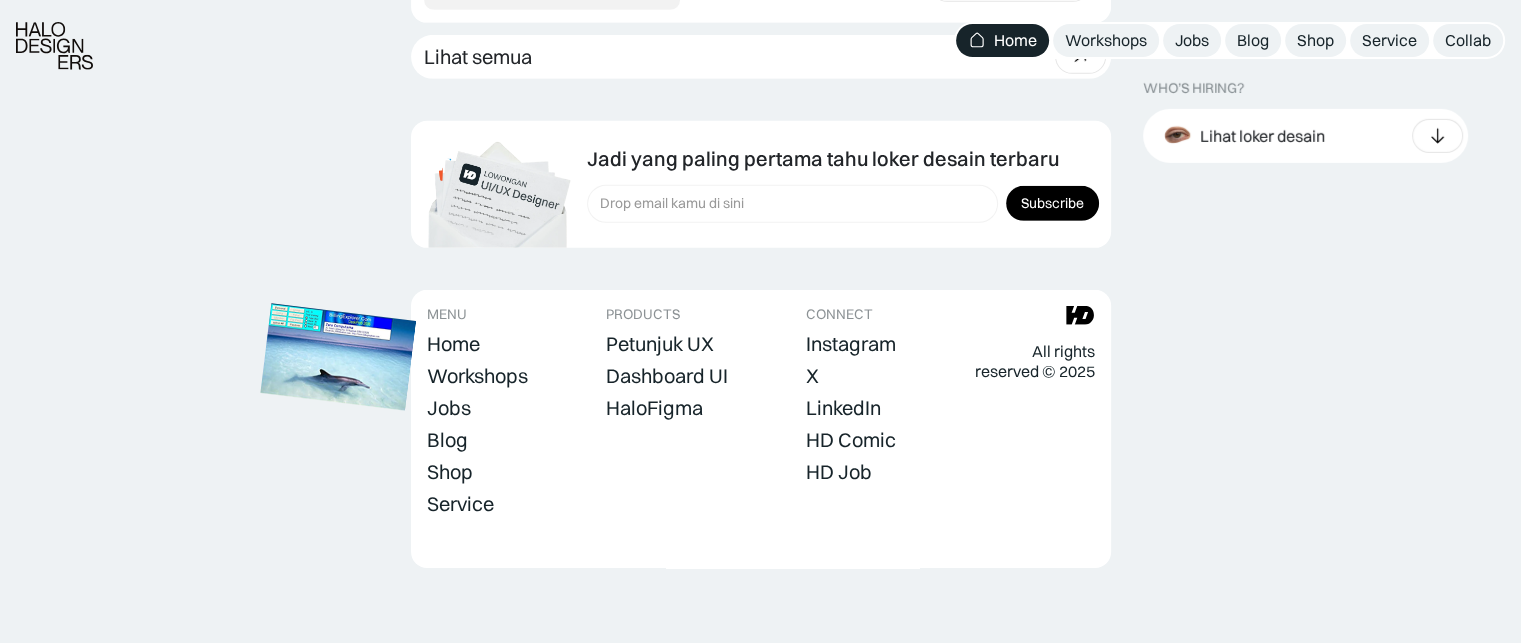click at bounding box center [338, 356] 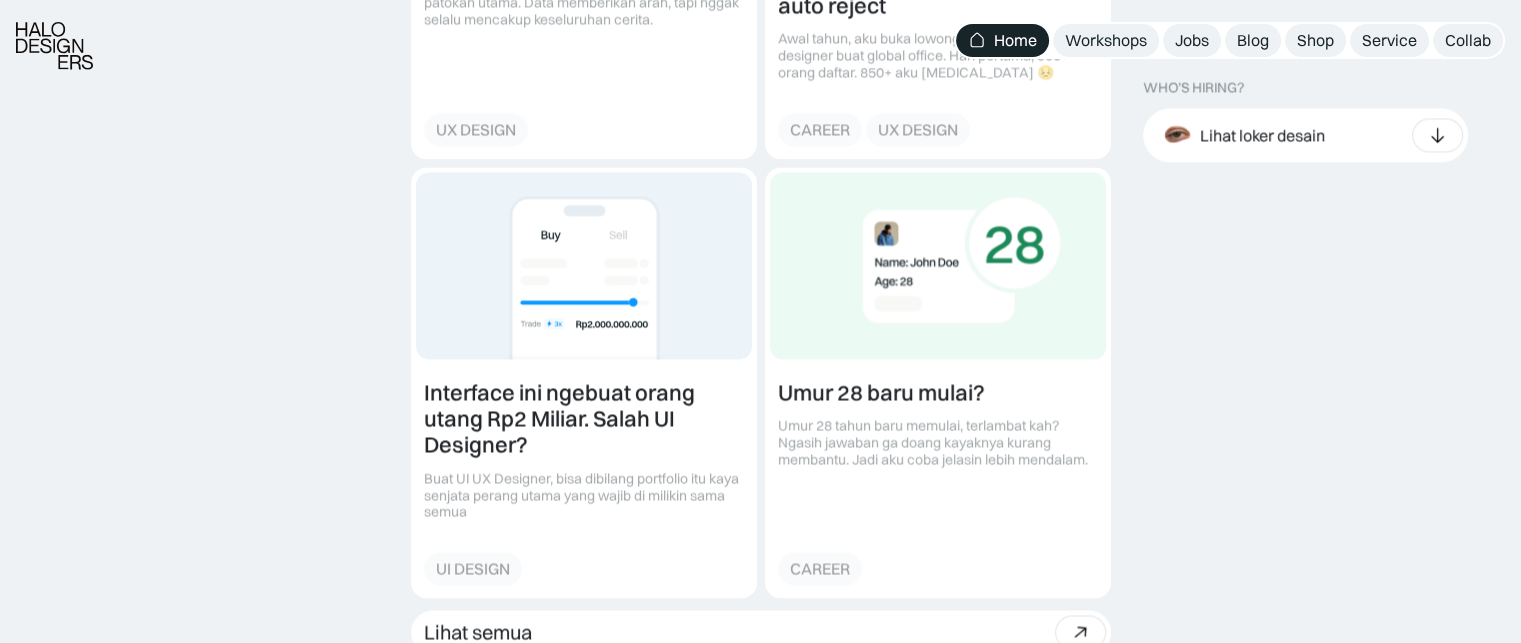 scroll, scrollTop: 3024, scrollLeft: 0, axis: vertical 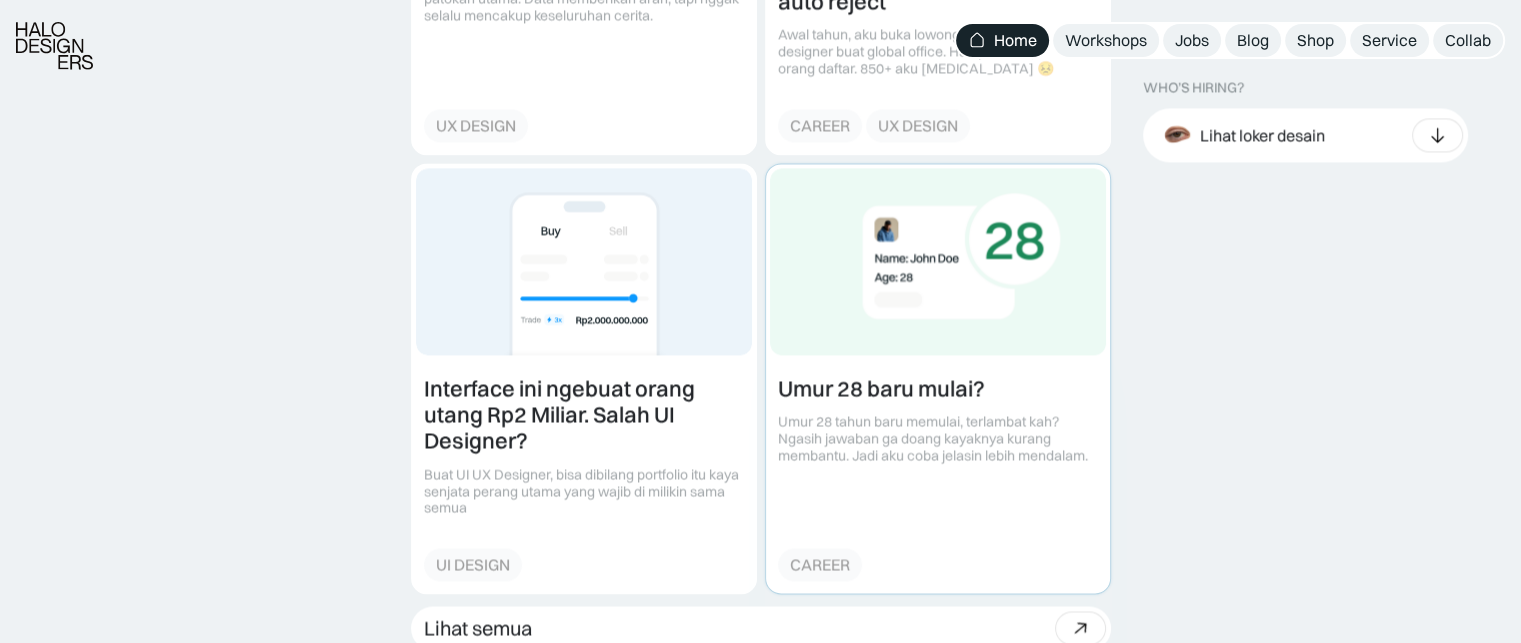 click at bounding box center [938, 378] 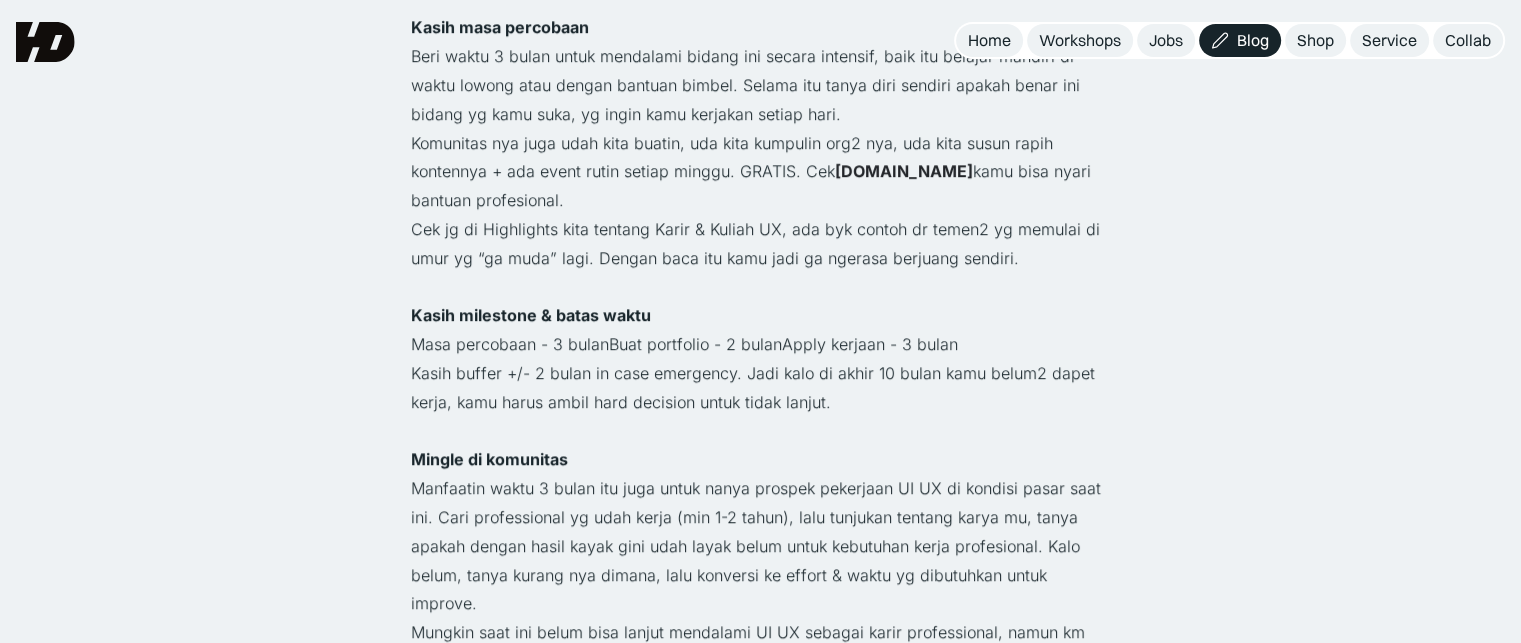 scroll, scrollTop: 800, scrollLeft: 0, axis: vertical 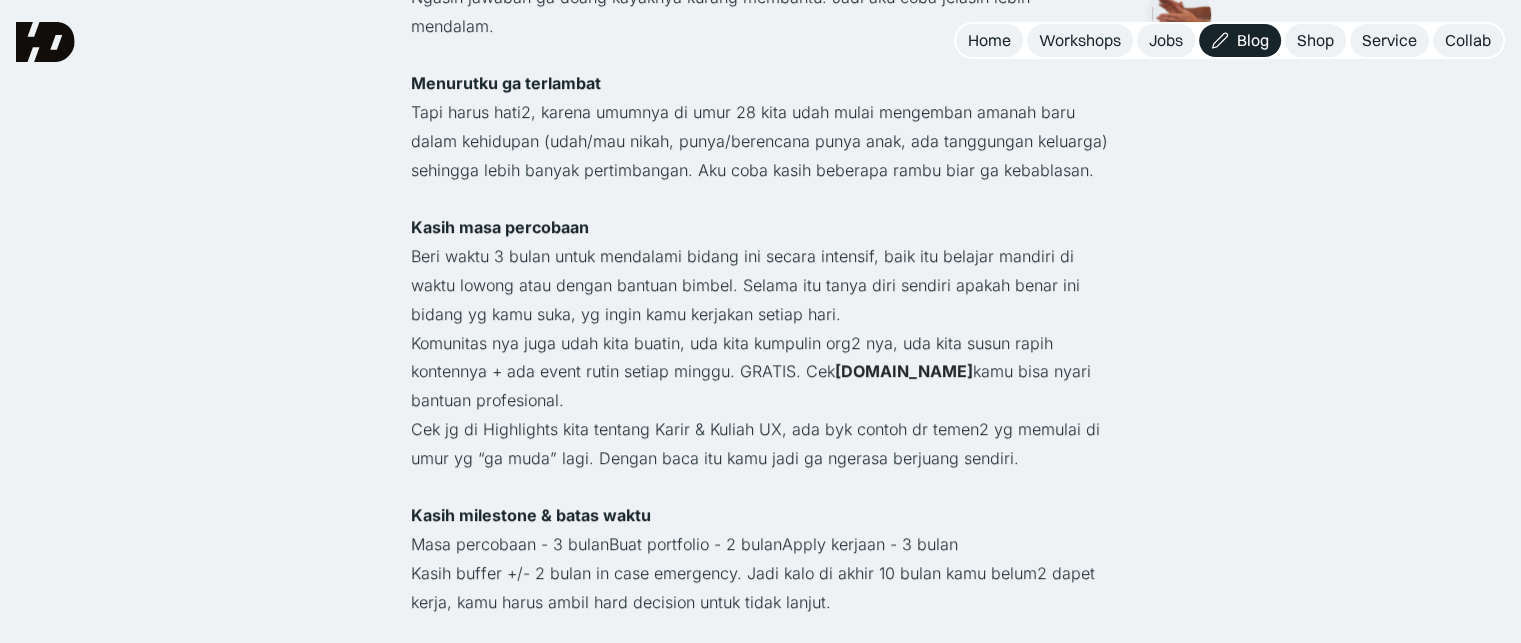 click on "forum.halodesigners.com" at bounding box center [904, 371] 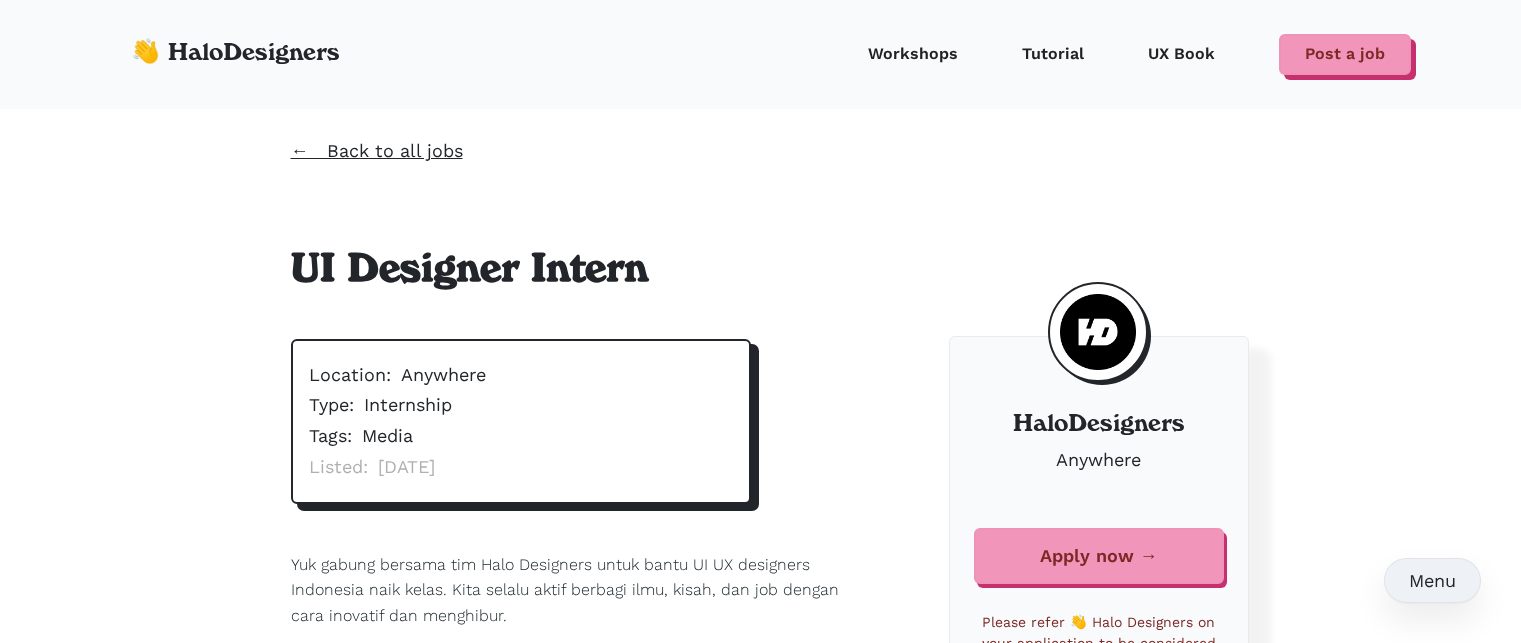 scroll, scrollTop: 0, scrollLeft: 0, axis: both 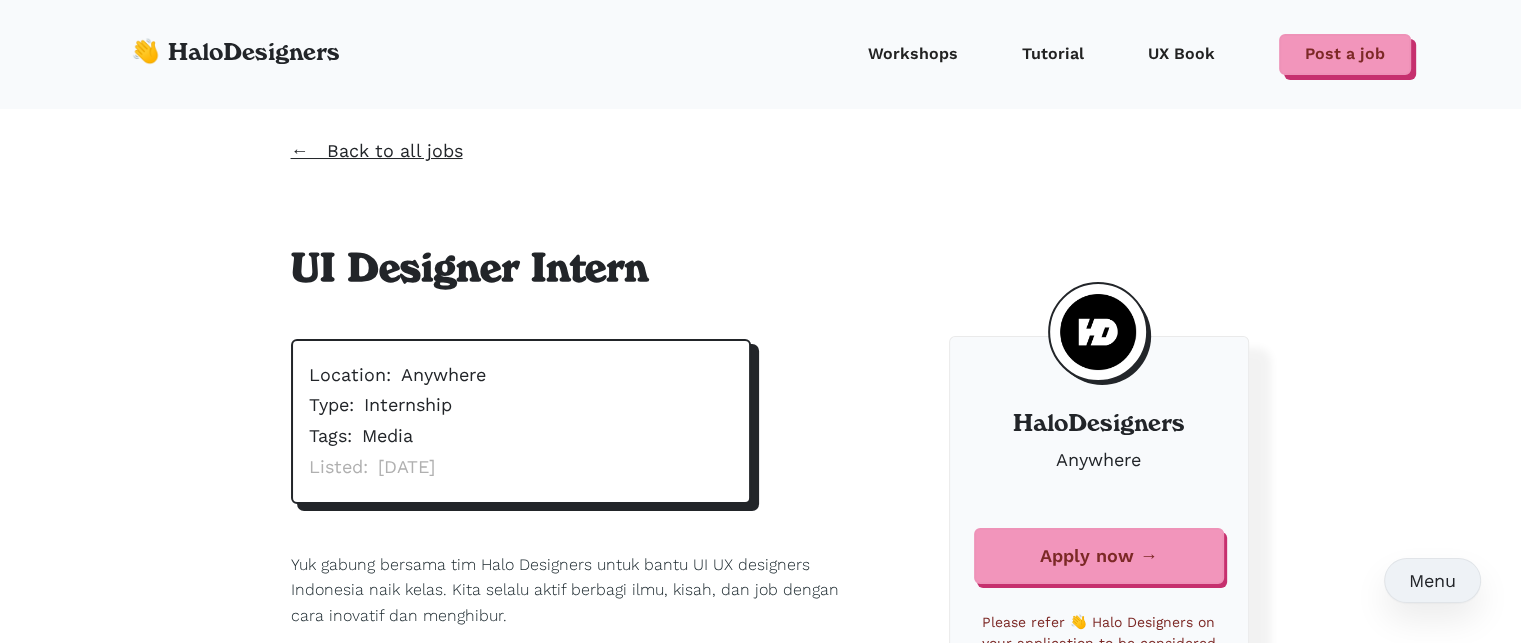 click on "Tutorials 60% OFF ⚡️  Dashboard UI  55% OFF ⚡️  Petunjuk UX 80% OFF ⚡️  HaloFigma NEW  Komunitas All 99k! ⚡️  UI UX Events UI UX Jobs   80% OFF ⚡️ Menu
👋 HaloDesigners Komunitas  NEW Workshops Tutorial UX Events UX Book Post a job ←   Back to all jobs UI Designer Intern Company:  HaloDesigners Location:  Anywhere Type:  Internship Tags: Media Listed:  January 23, 2025 Yuk gabung bersama tim Halo Designers untuk bantu UI UX designers Indonesia naik kelas. Kita selalu aktif berbagi ilmu, kisah, dan job dengan cara inovatif dan menghibur. 🎨 Job Description Part time (Paid) Durasi: 3 bulan 100% Remote Jam Kerja 9 Pagi - 5 Sore Apa yang kamu Kerjain Brainstorm dan develop high quality UI Design Kolaborasi dengan Project Owner & Engineers/ untuk menjaga kualitas UI Design sesuai dengan standart yang ada 🤹🏻 Skills Semua background study boleh apply (ga perlu punya gelar pendidikan). Strong UI Design Portfolio (Have a good prototyping skill is a plus) Punya laptop sendiri ‍ ," at bounding box center [760, 1342] 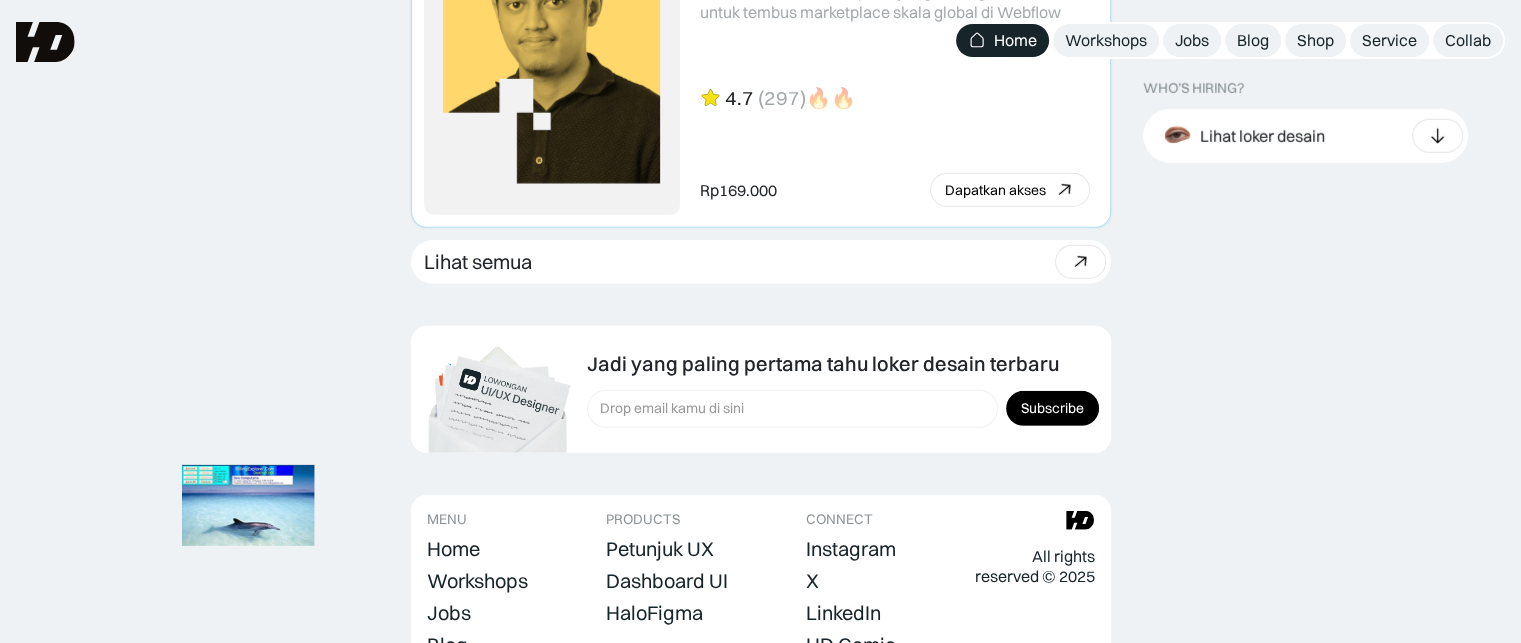 scroll, scrollTop: 6000, scrollLeft: 0, axis: vertical 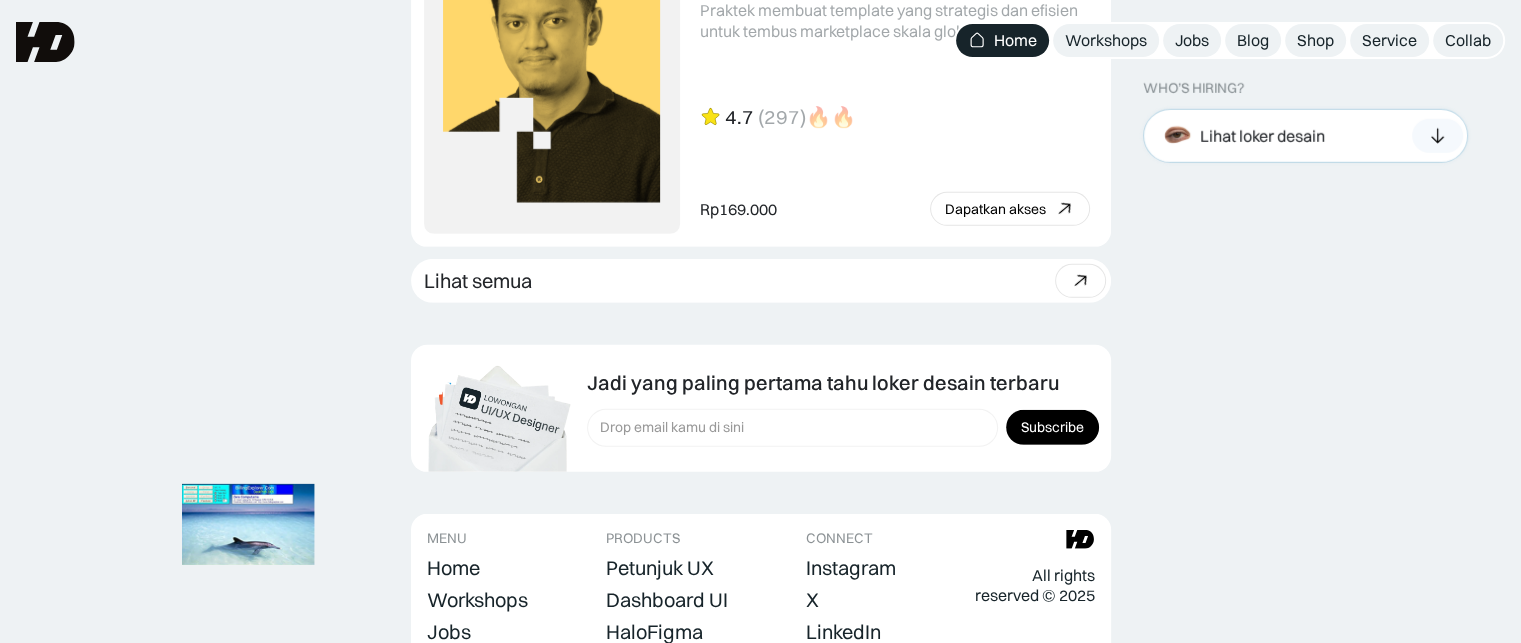 click 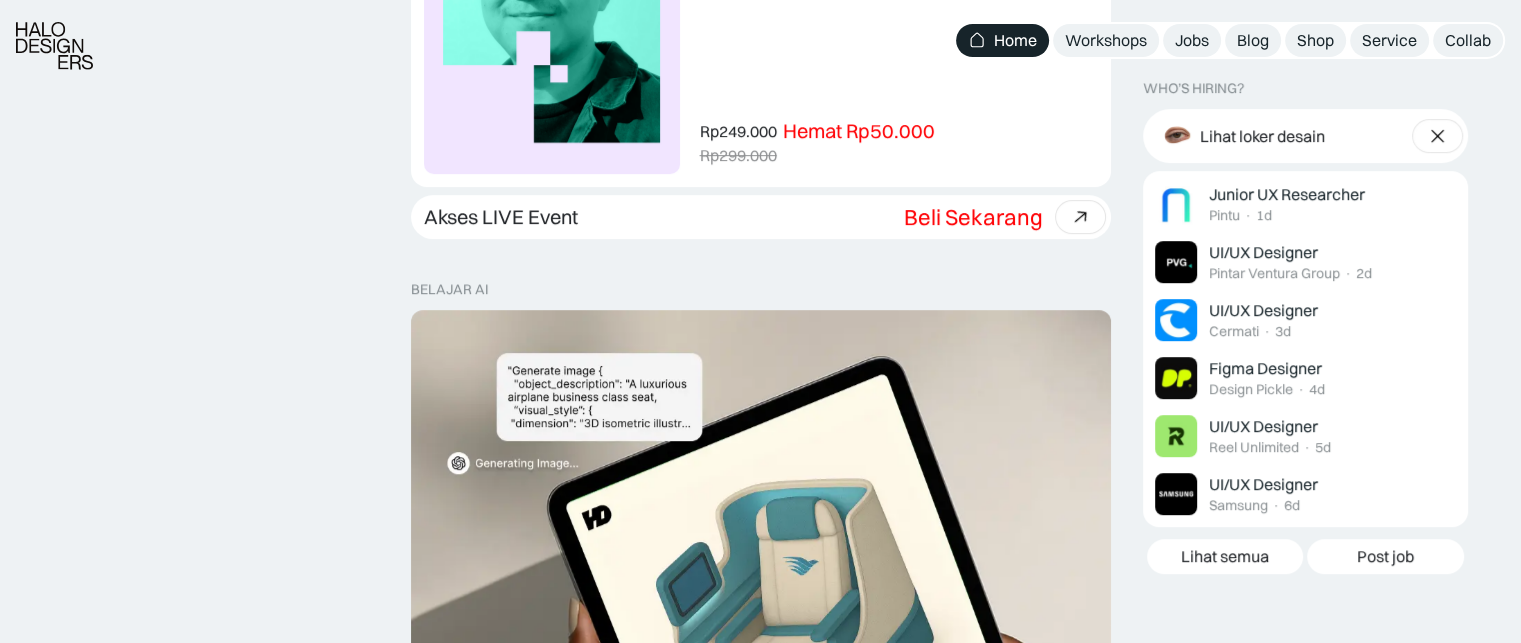 scroll, scrollTop: 900, scrollLeft: 0, axis: vertical 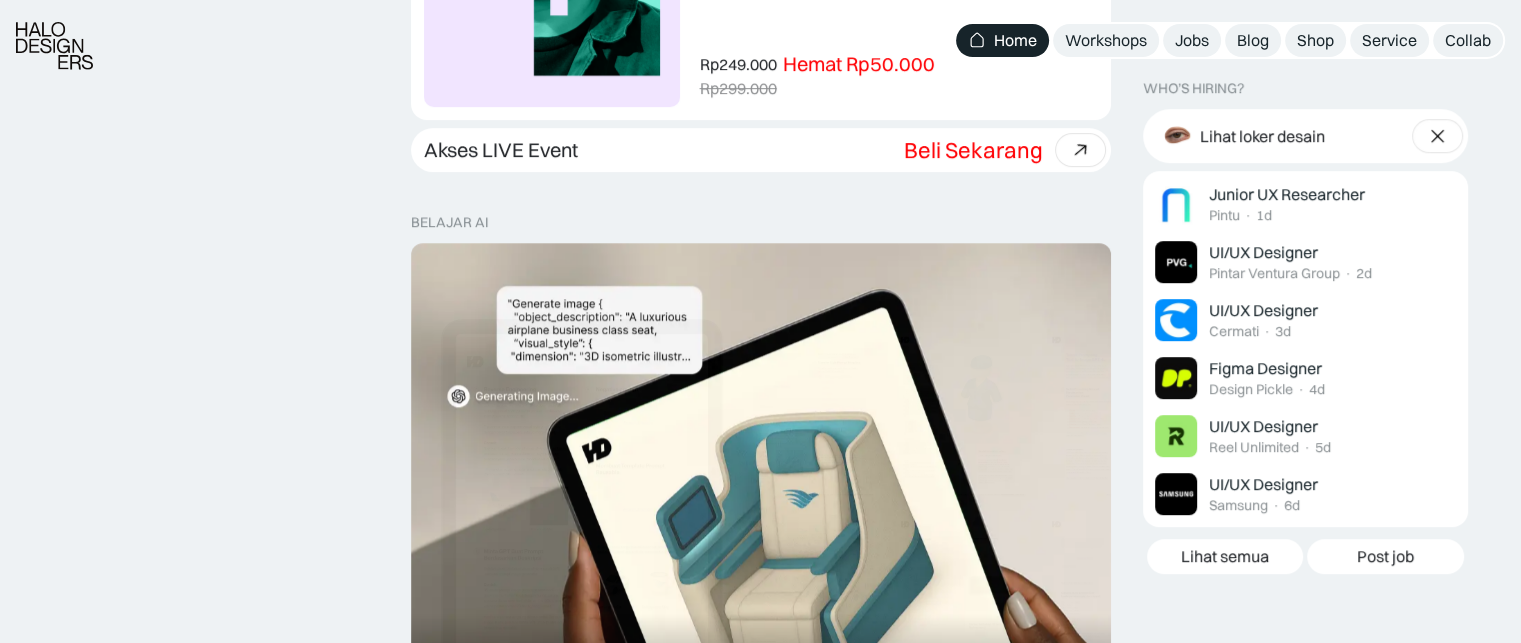 click on "diskon terbatas Flash Sale [DATE] DISKON berakhir saat timer berhenti atau item habis duluan. Grab fast! Limited stock. 00 h : 00 m : 00 s 00 h : 00 m : 00 s Discount All Workshops Beli bundle Hemat Rp706.001 20K OFF Rp5,206,000 Rp4.499.999
Discount Premium Resources Beli bundle Hemat Rp706.001 25% OFF Rp5,206,000 Rp4.499.999
diskon terbatas 🌙  Ramadhan Sale DISKON TERBESAR sekali dalam satu tahun. Berakhir saat timer berhenti atau item habis duluan. Grab fast! Limited stock. 00 h : 00 m : 00 s 00 h : 00 m : 00 s Discount Workshops Beli bundle Hemat Rp706.001 40% OFF Rp5,206,000 Rp4.499.999
Discount Premium Resources Beli bundle Hemat Rp706.001 80% OFF Rp5,206,000 Rp4.499.999
All Workshop Bundle
Strategi tembus Framer Marketplace dalam 12 hari
Buat UI Kit dari Nol & Strategi Tembus UI8
Passive Income Jualan Template Framer
Mulai Freelance & Dapetin Client di Upwork
Simulasi Hiring & Interview Designer 33+ more Hemat Rp706.001" at bounding box center [760, 2846] 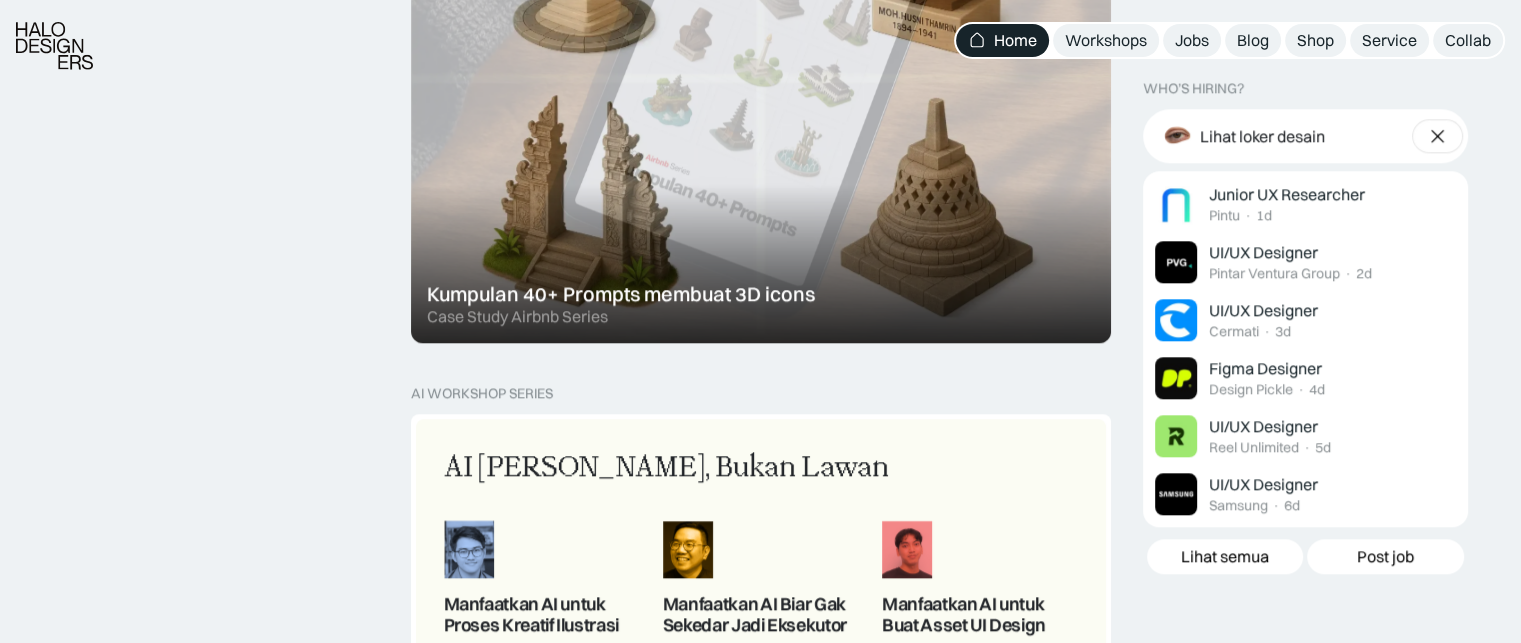 scroll, scrollTop: 1900, scrollLeft: 0, axis: vertical 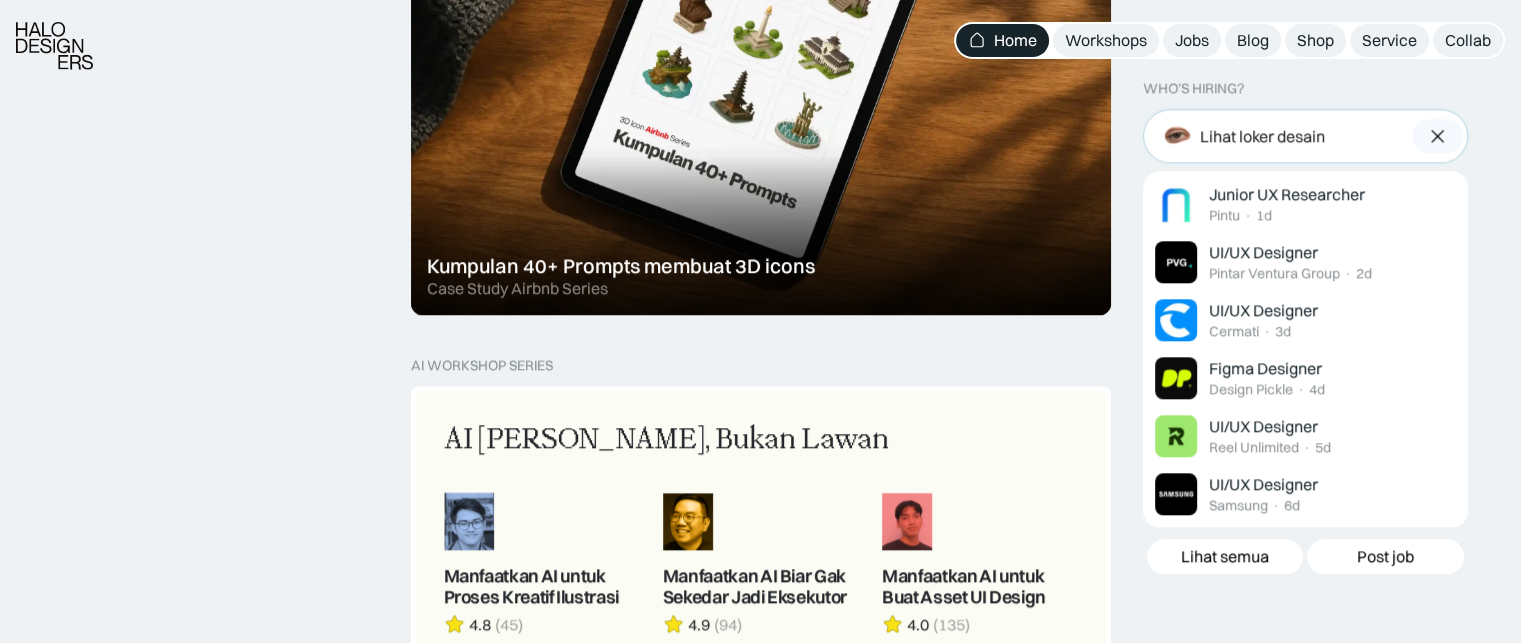 click at bounding box center [1437, 136] 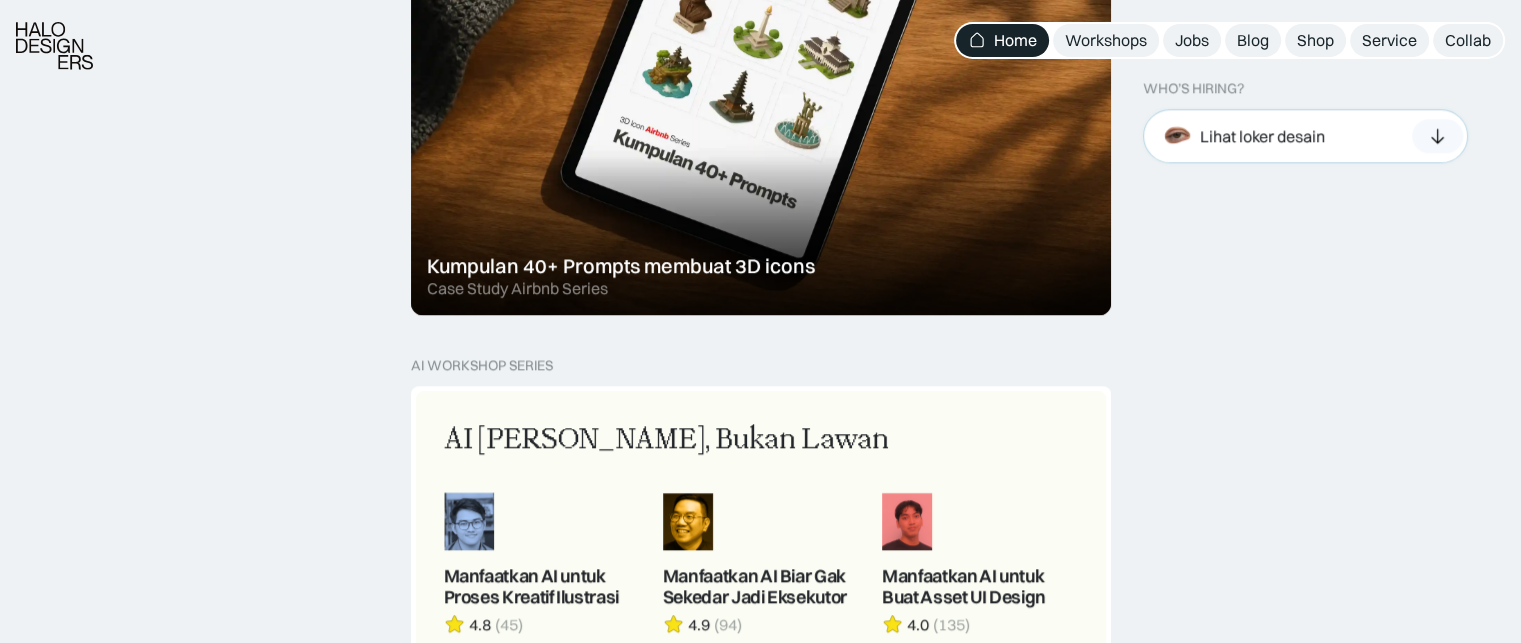 click 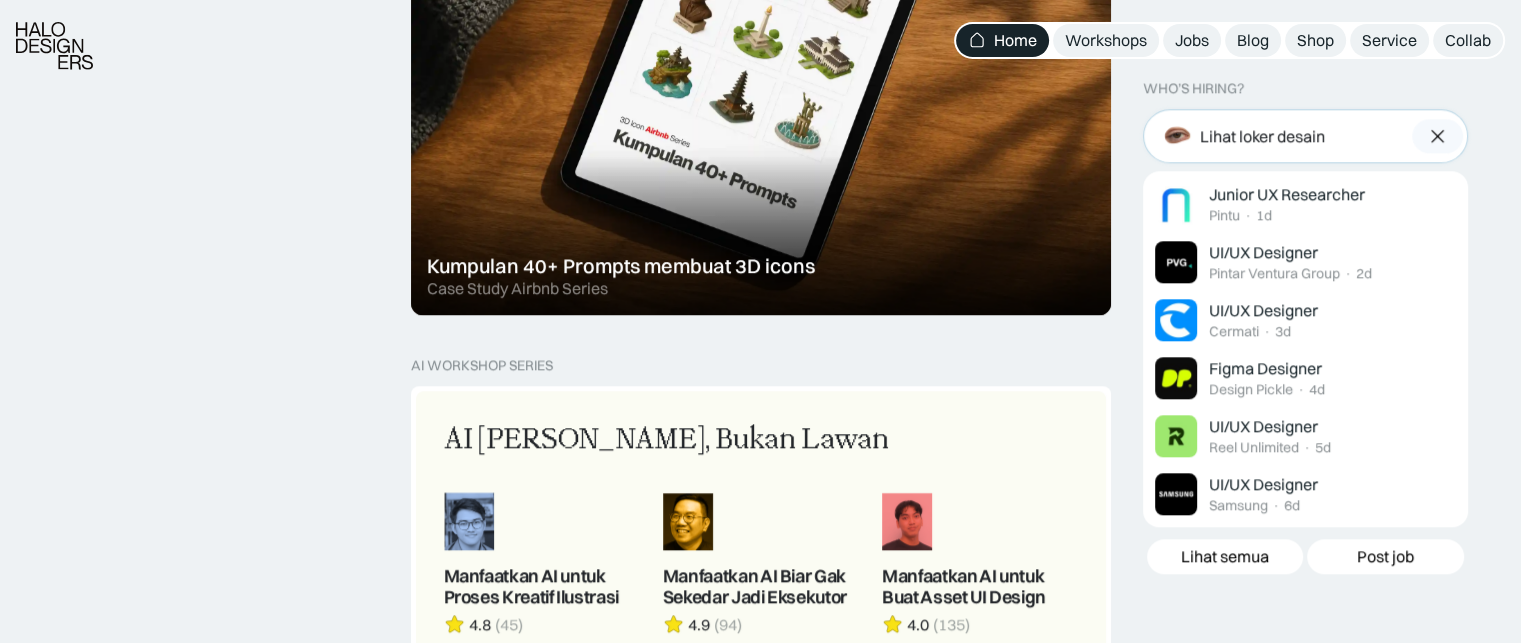 click at bounding box center (1437, 136) 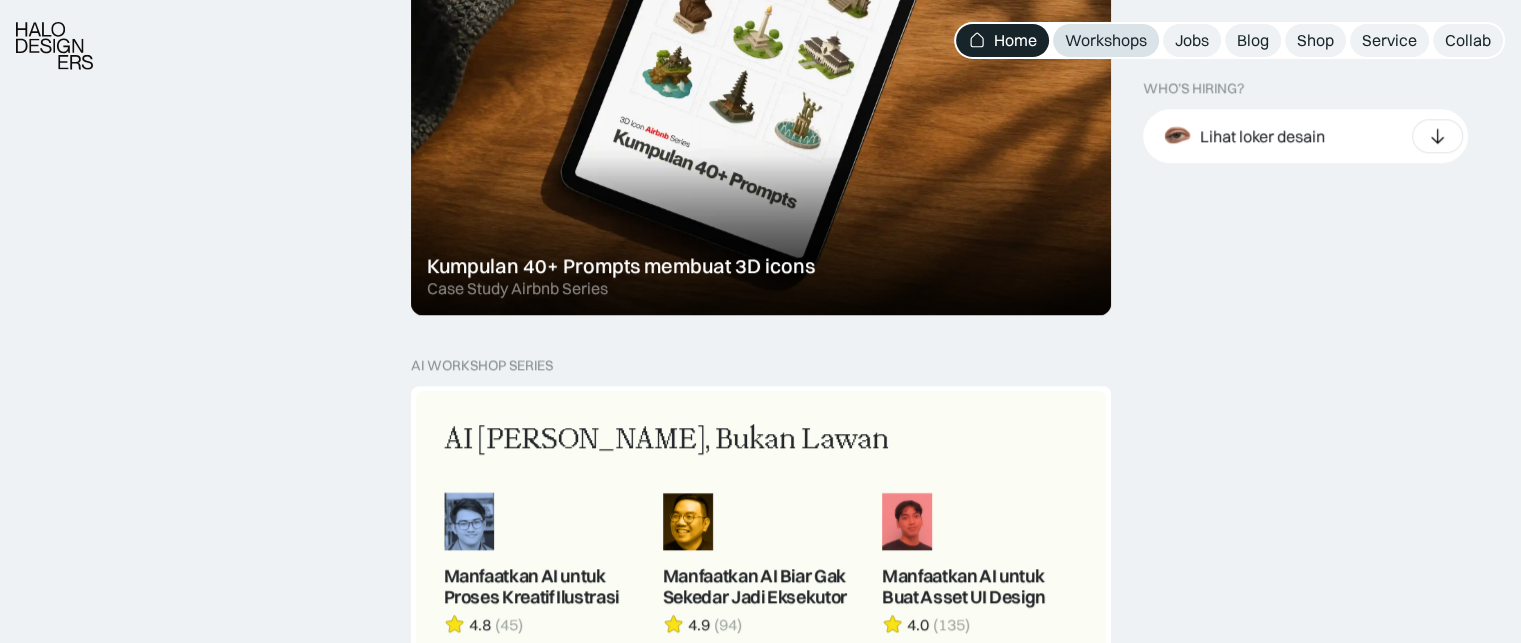 click on "Workshops" at bounding box center [1106, 40] 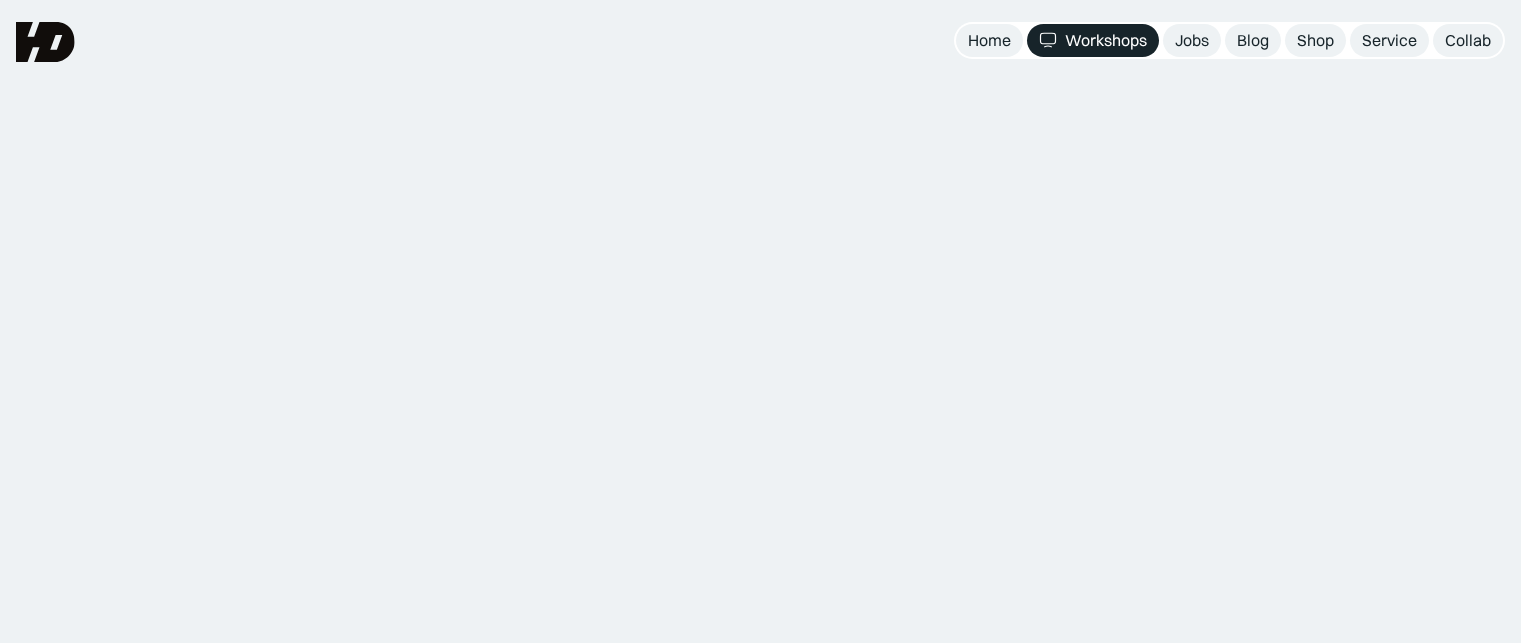 scroll, scrollTop: 0, scrollLeft: 0, axis: both 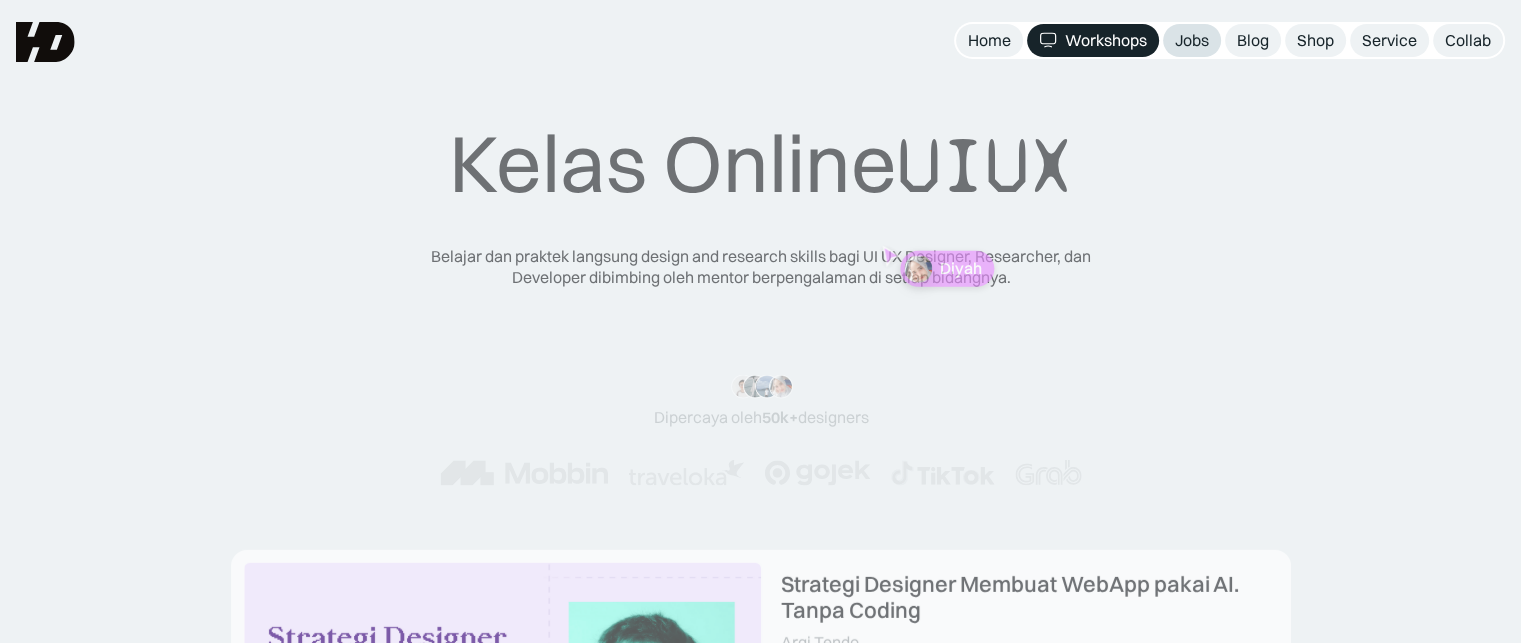 drag, startPoint x: 0, startPoint y: 0, endPoint x: 1192, endPoint y: 36, distance: 1192.5435 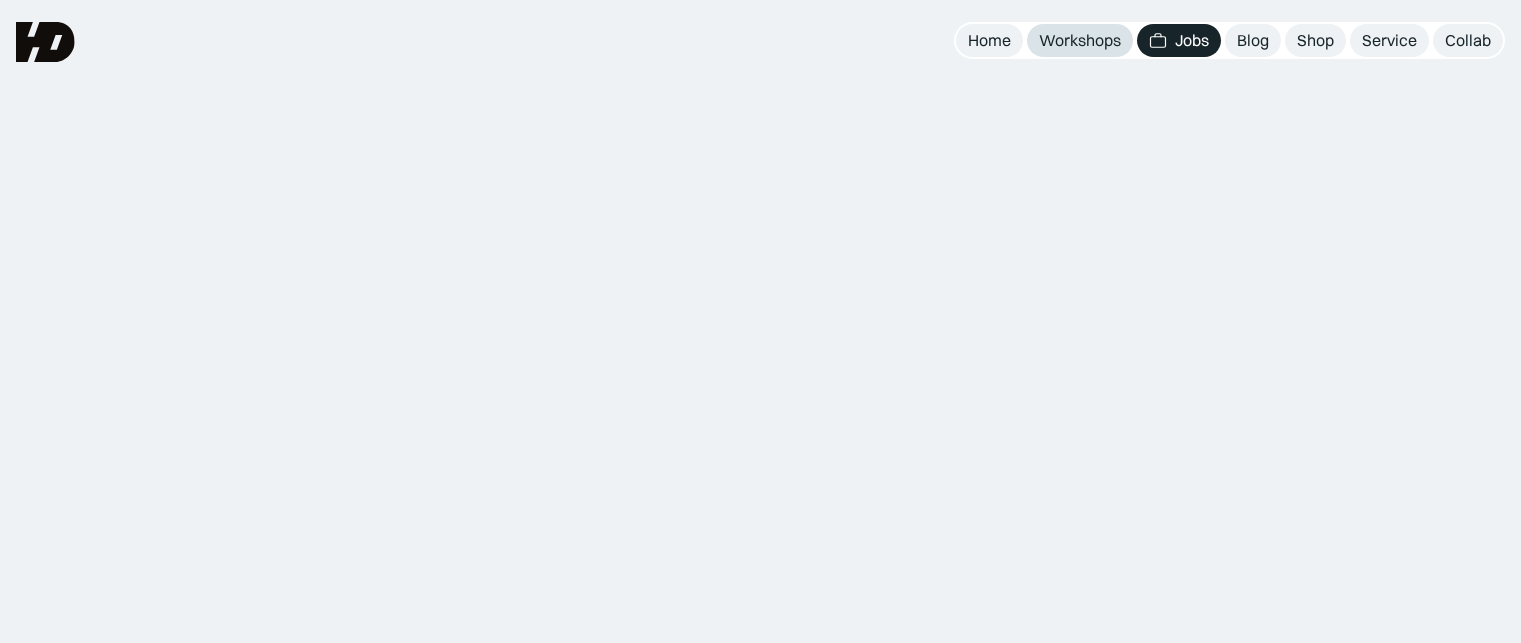 scroll, scrollTop: 0, scrollLeft: 0, axis: both 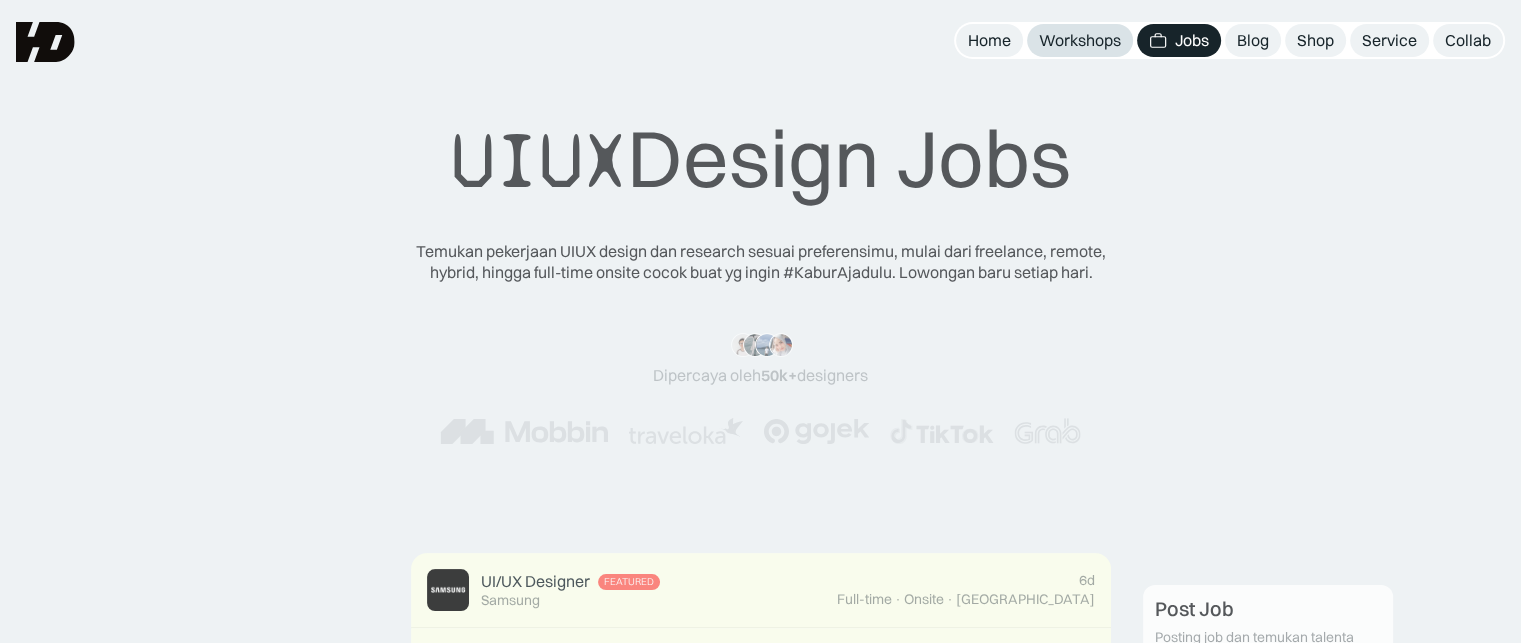 click on "Workshops" at bounding box center (1080, 40) 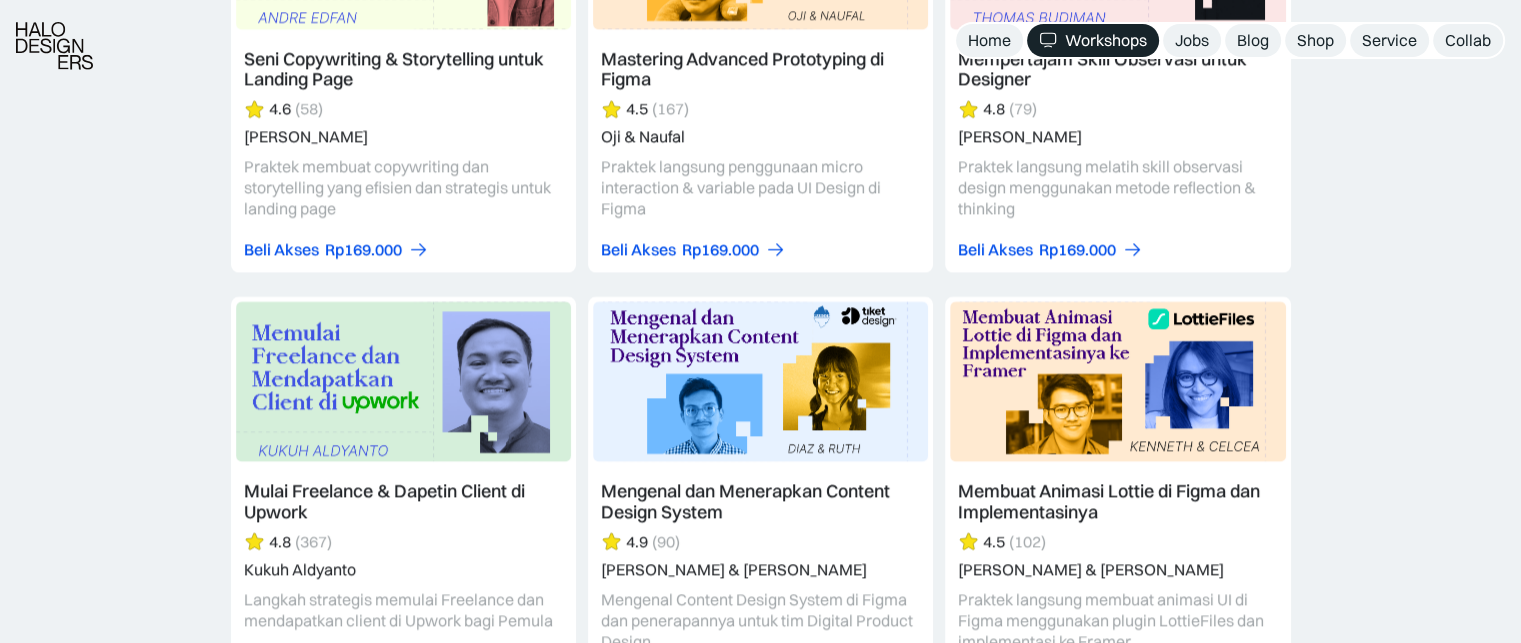 scroll, scrollTop: 5200, scrollLeft: 0, axis: vertical 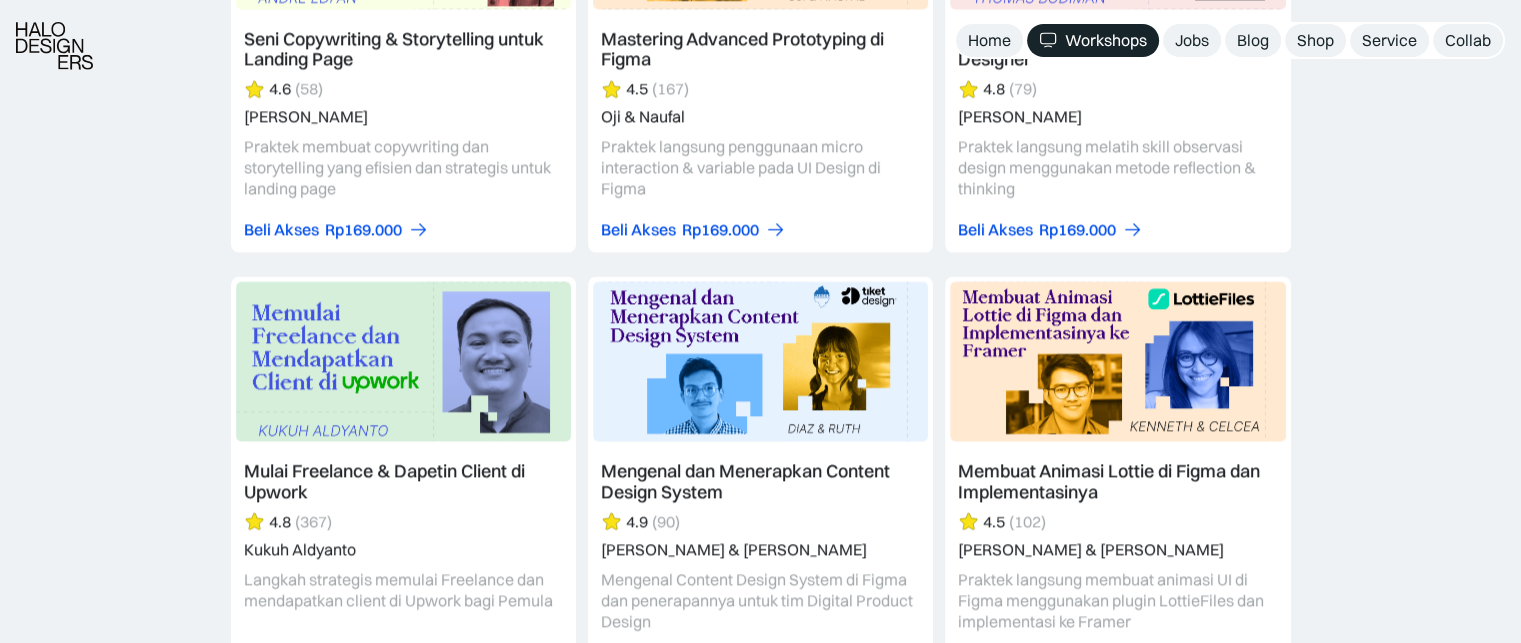 click on "Semua Semua AI Figma Webflow & Framer Freelance Karir & Hiring UI Kit UI Design UX Design UX Research Ilustrasi & Animasi Design System Micro Interaction Writing Sort: Rilis terbaru Rilis terbaru Rating tertinggi Terpopuler Thank you! Your submission has been received! Oops! Something went wrong while submitting the form. Bedah Fitur Baru Figma & Prototyping dengan AI 4.6 (76) Elaine Lumanauw Bedah fitur config 2025 (Make, Draw, Buzz, Sites), demo prototyping pake AI, dan bahas culture, mindset dan workflow desain berbasis AI di US. Beli Akses Rp139.000
DISKON 18% OFF Rp169.000 Beli Akses Rp169.000
June 28, 2025 4.6 No items found. Manfaatkan AI untuk Proses Kreatif Ilustrasi 4.8 (45) Kenneth Mahakim Ngebahas implementasi AI di workflow visual design, advanced prompting untuk ilustrasi dan ngebuat animasinya. Beli Akses Rp149.000
DISKON 12% OFF Rp169.000 Beli Akses Rp169.000
May 31, 2025 4.8 45 Semua AI Manfaatkan AI Biar Gak Sekedar Jadi  Eksekutor 4.9 (94) Richard Fang Beli Akses" at bounding box center [760, 698] 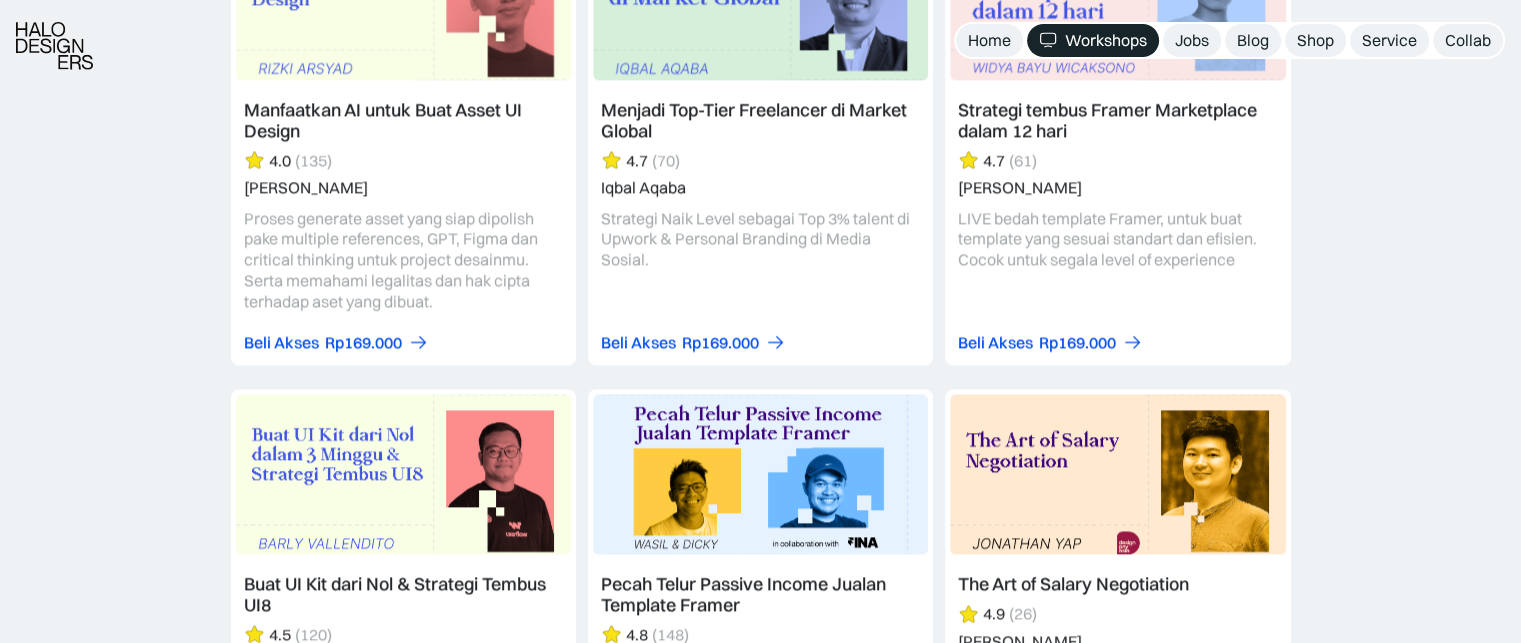 scroll, scrollTop: 3400, scrollLeft: 0, axis: vertical 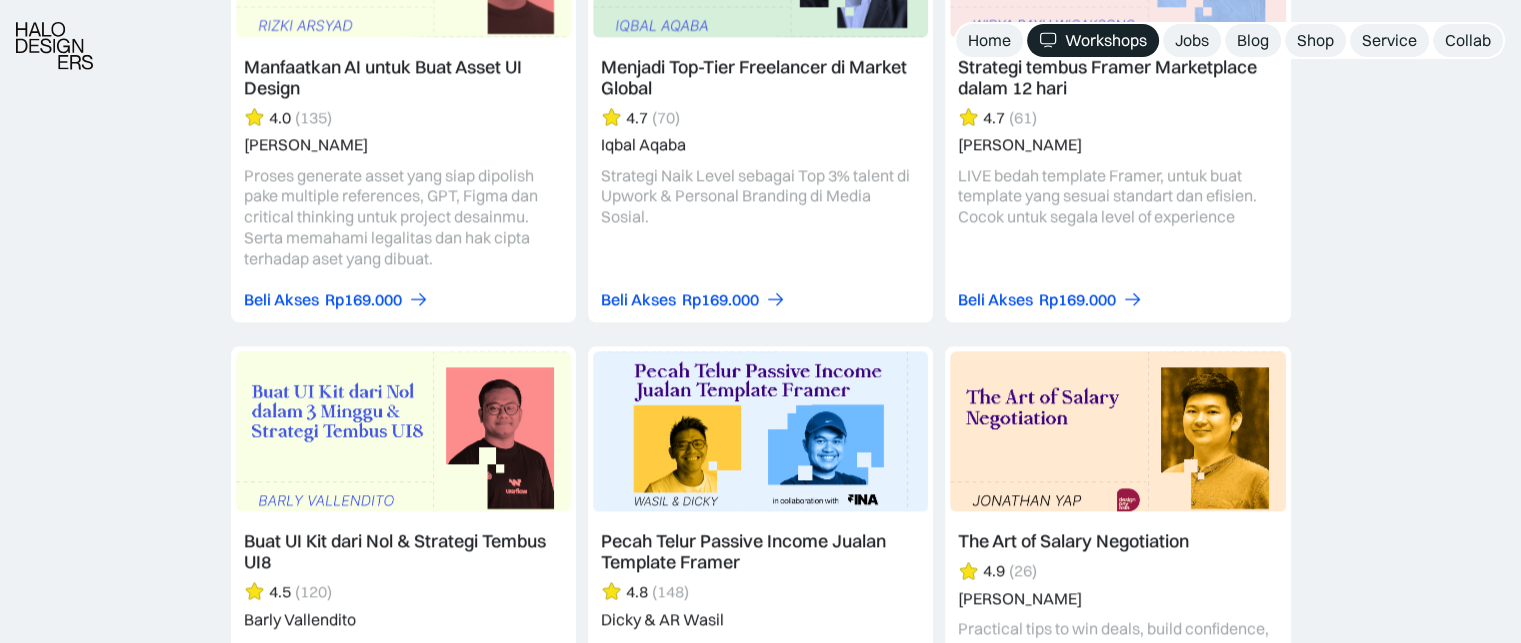 click on "Semua Semua AI Figma Webflow & Framer Freelance Karir & Hiring UI Kit UI Design UX Design UX Research Ilustrasi & Animasi Design System Micro Interaction Writing Sort: Rilis terbaru Rilis terbaru Rating tertinggi Terpopuler Thank you! Your submission has been received! Oops! Something went wrong while submitting the form. Bedah Fitur Baru Figma & Prototyping dengan AI 4.6 (76) Elaine Lumanauw Bedah fitur config 2025 (Make, Draw, Buzz, Sites), demo prototyping pake AI, dan bahas culture, mindset dan workflow desain berbasis AI di US. Beli Akses Rp139.000
DISKON 18% OFF Rp169.000 Beli Akses Rp169.000
June 28, 2025 4.6 No items found. Manfaatkan AI untuk Proses Kreatif Ilustrasi 4.8 (45) Kenneth Mahakim Ngebahas implementasi AI di workflow visual design, advanced prompting untuk ilustrasi dan ngebuat animasinya. Beli Akses Rp149.000
DISKON 12% OFF Rp169.000 Beli Akses Rp169.000
May 31, 2025 4.8 45 Semua AI Manfaatkan AI Biar Gak Sekedar Jadi  Eksekutor 4.9 (94) Richard Fang Beli Akses" at bounding box center (760, 2498) 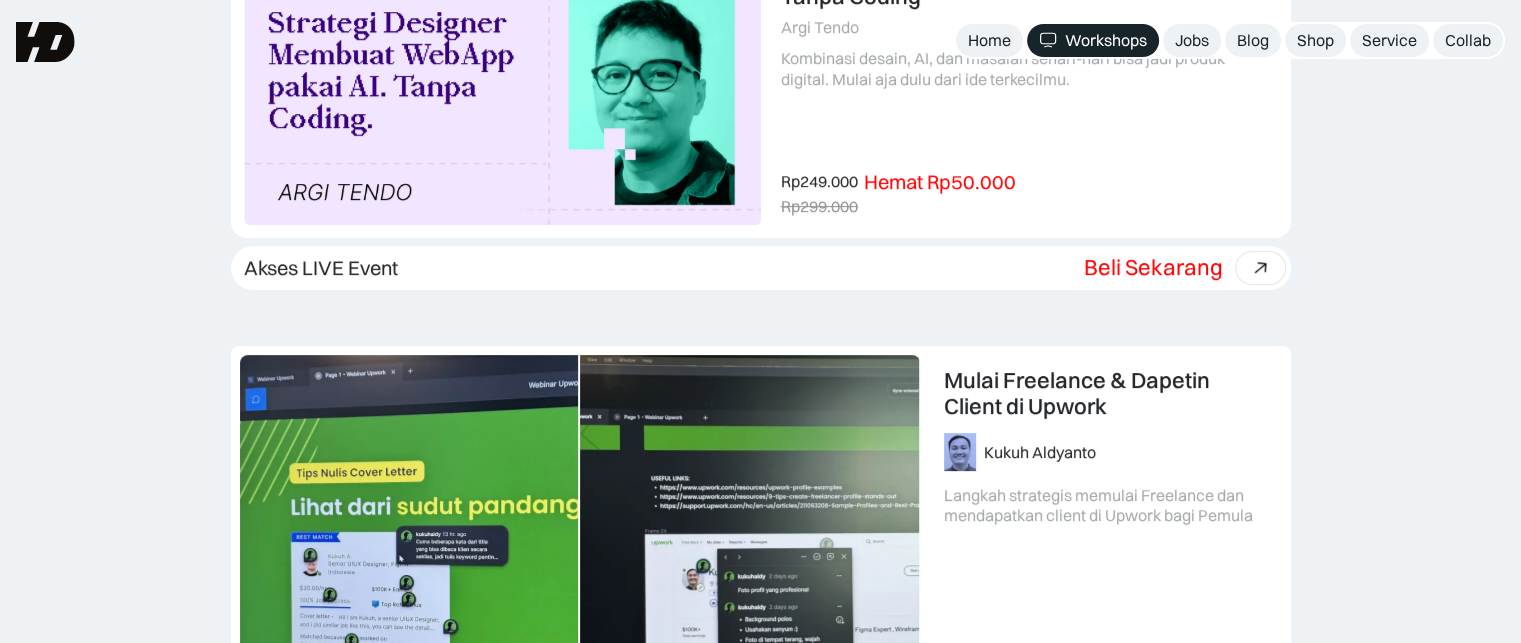 scroll, scrollTop: 0, scrollLeft: 0, axis: both 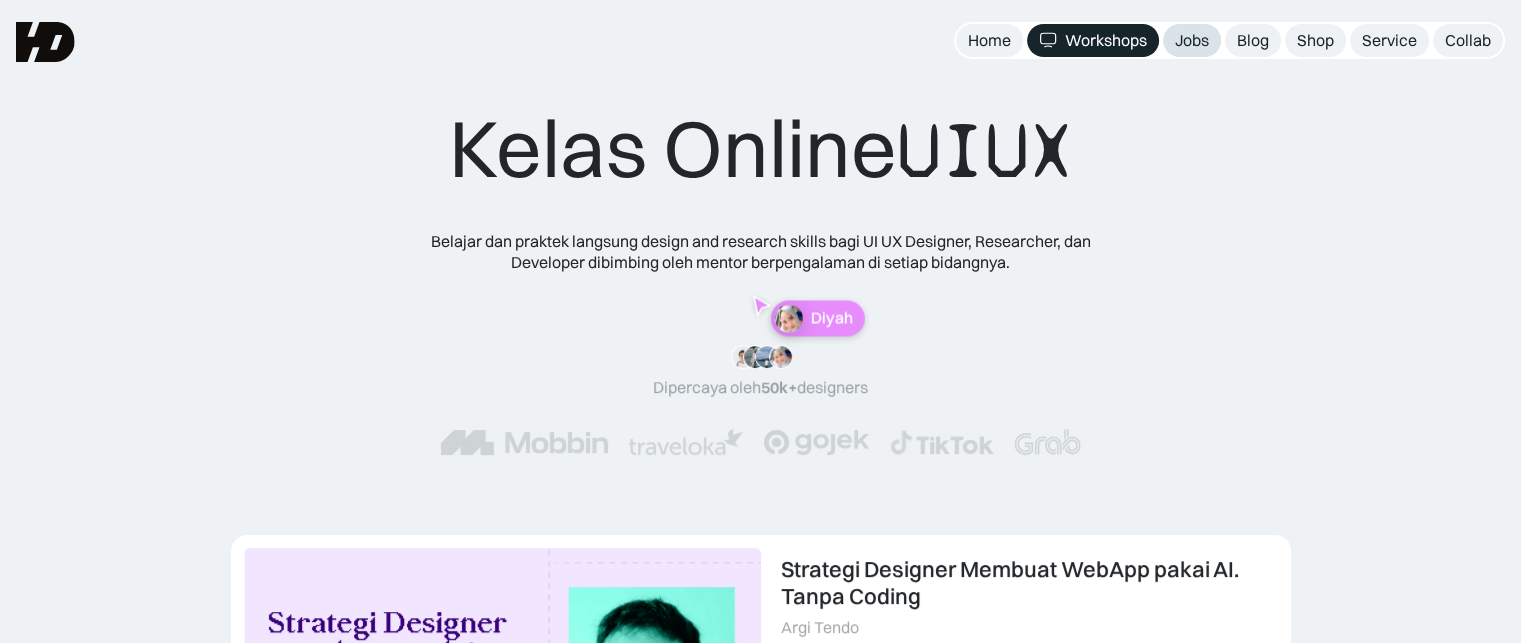 click on "Jobs" at bounding box center (1192, 40) 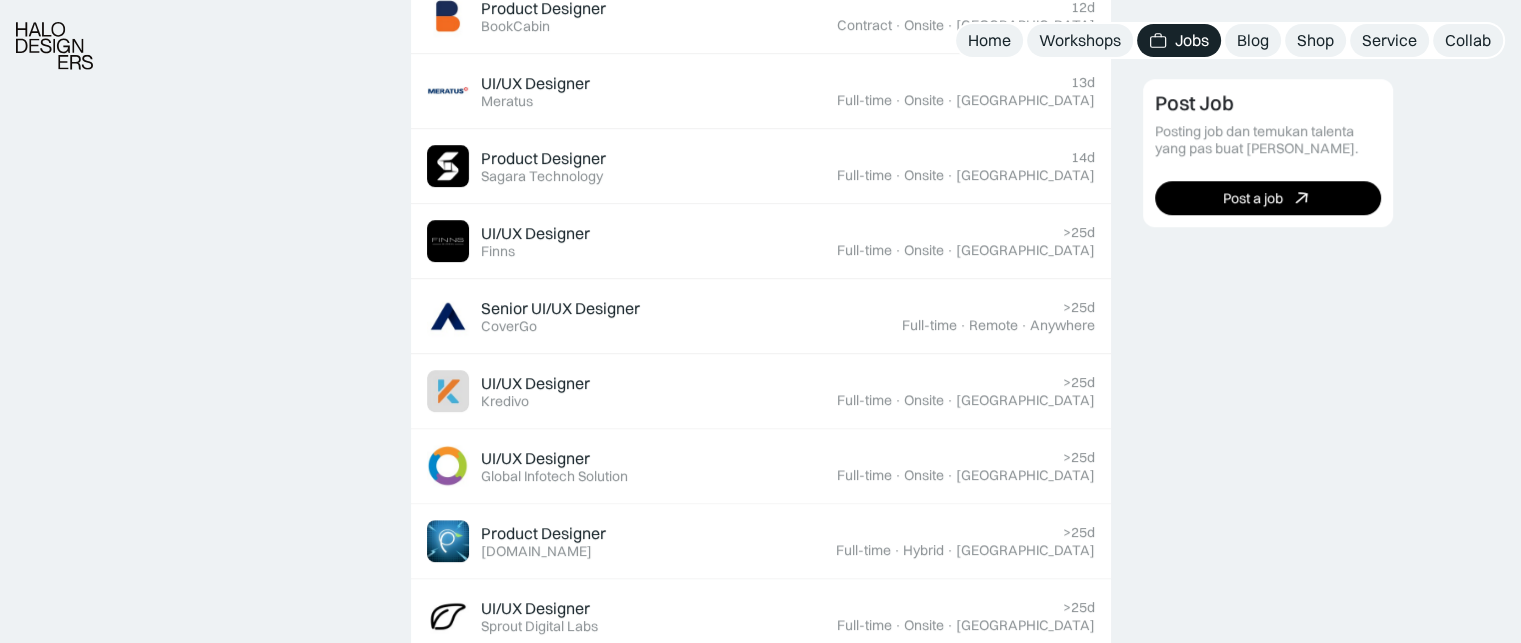 scroll, scrollTop: 1500, scrollLeft: 0, axis: vertical 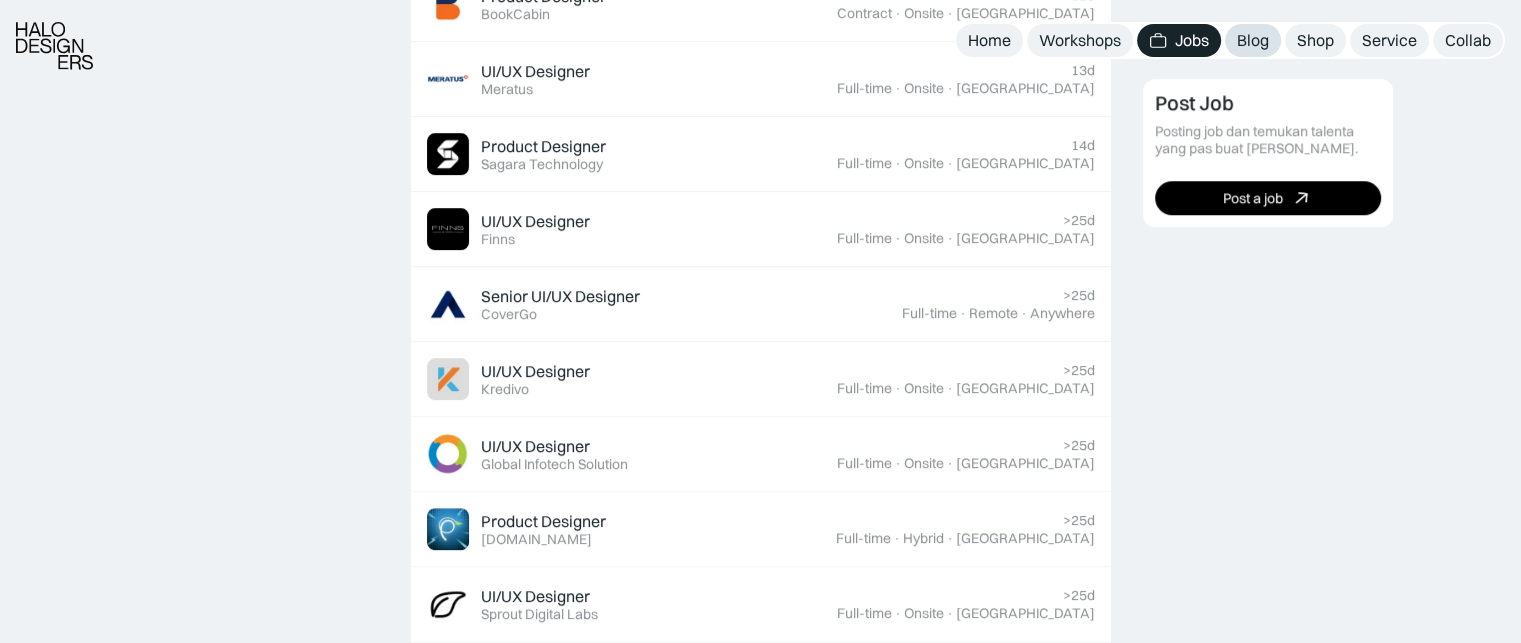click on "Blog" at bounding box center [1253, 40] 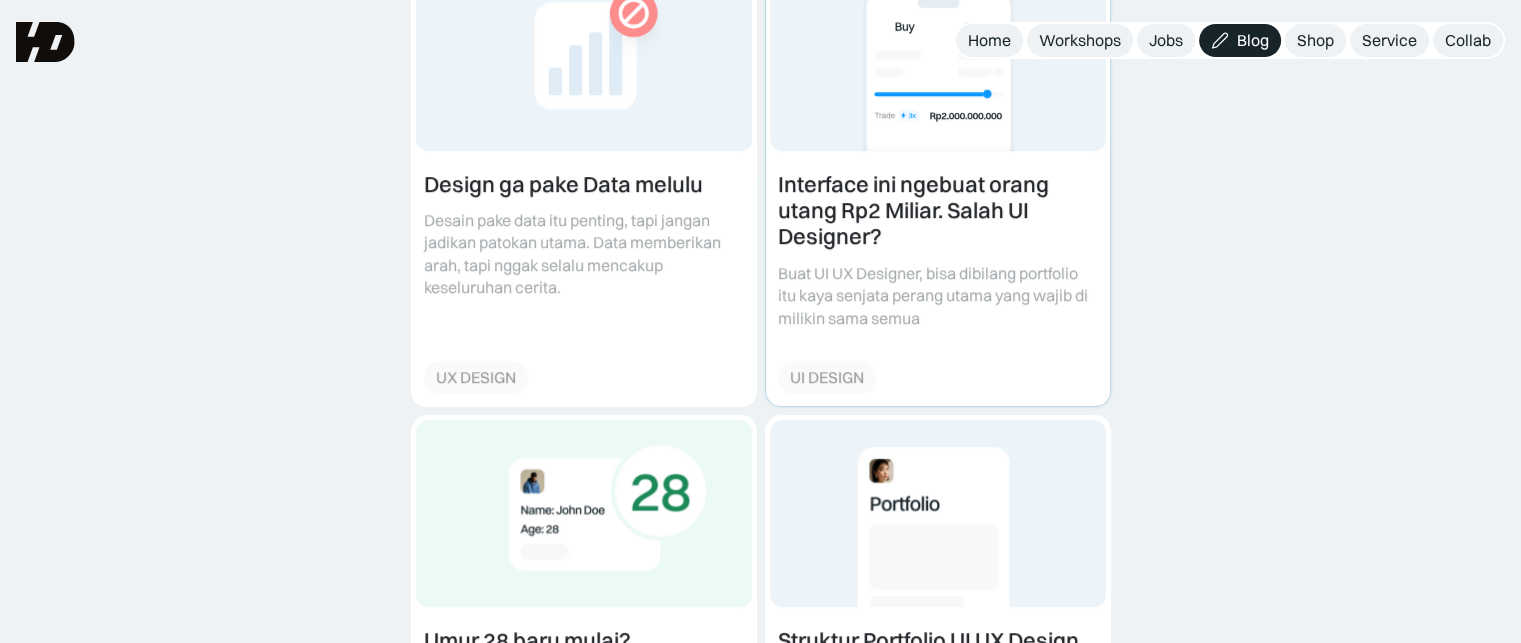 scroll, scrollTop: 800, scrollLeft: 0, axis: vertical 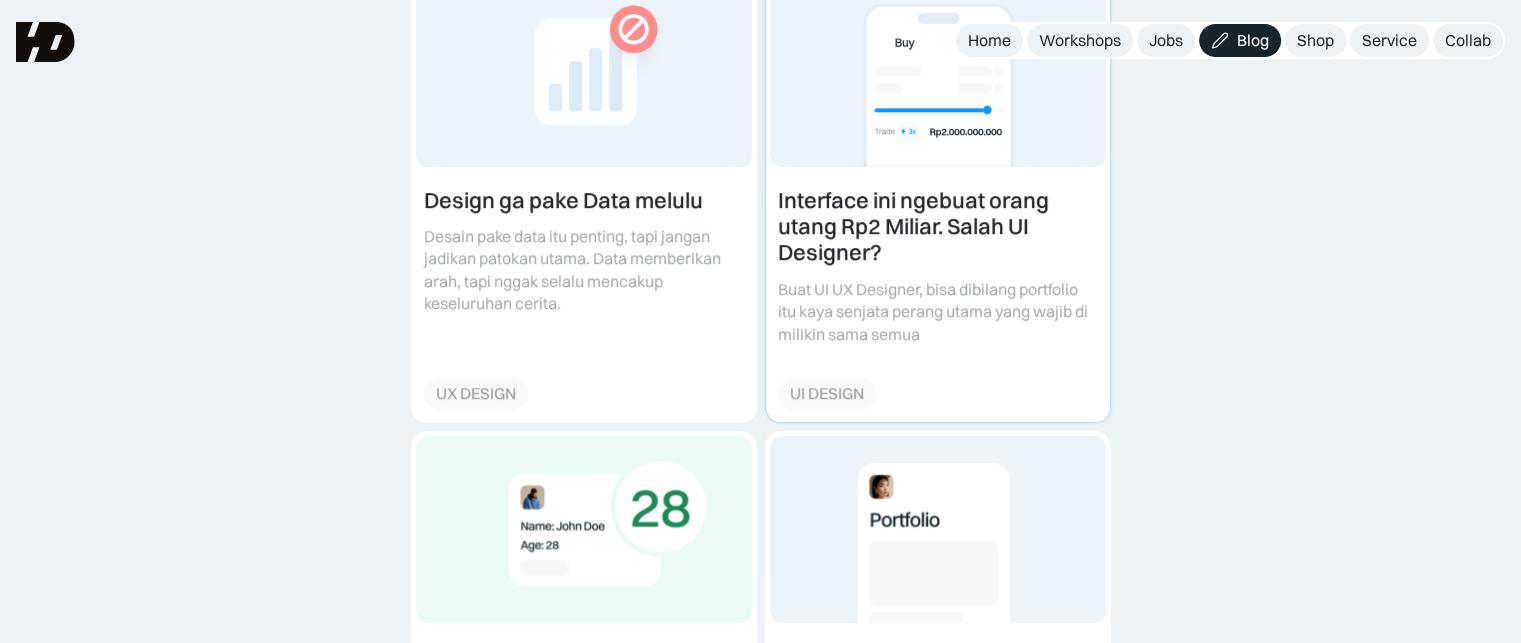 click at bounding box center [938, 199] 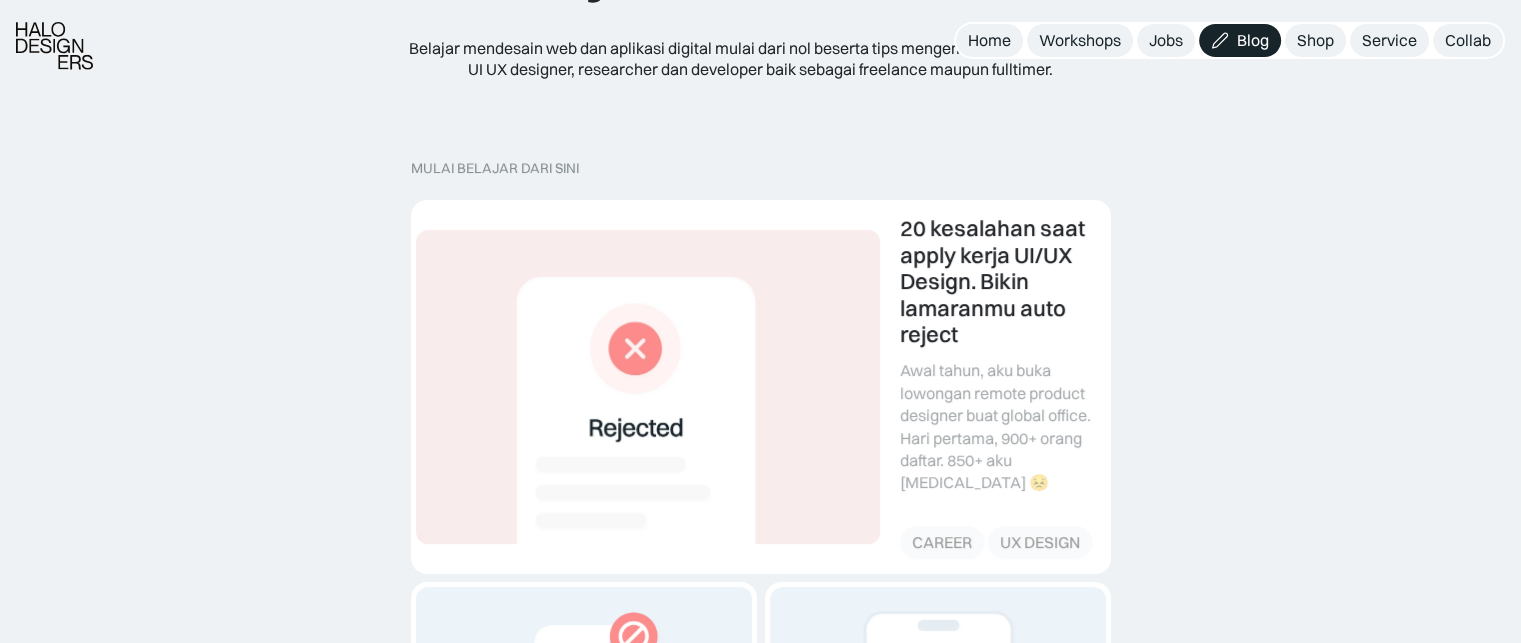 scroll, scrollTop: 200, scrollLeft: 0, axis: vertical 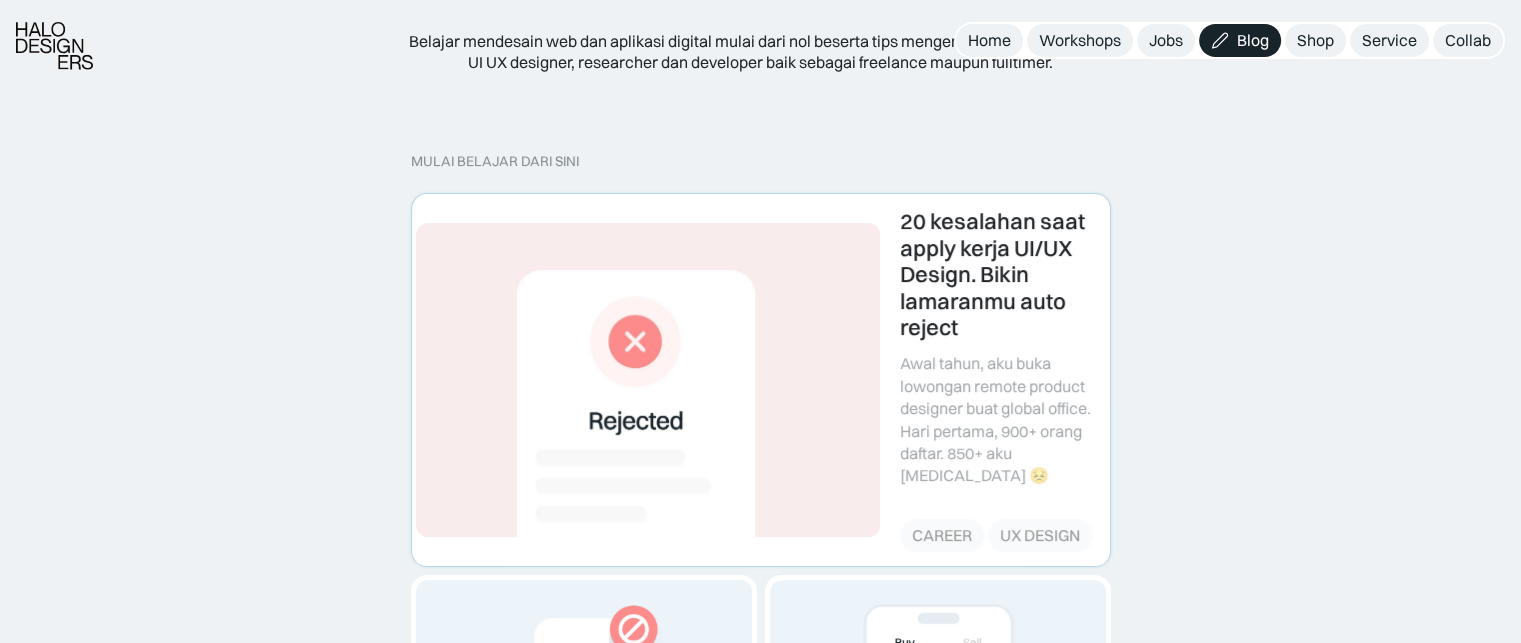 click at bounding box center [761, 379] 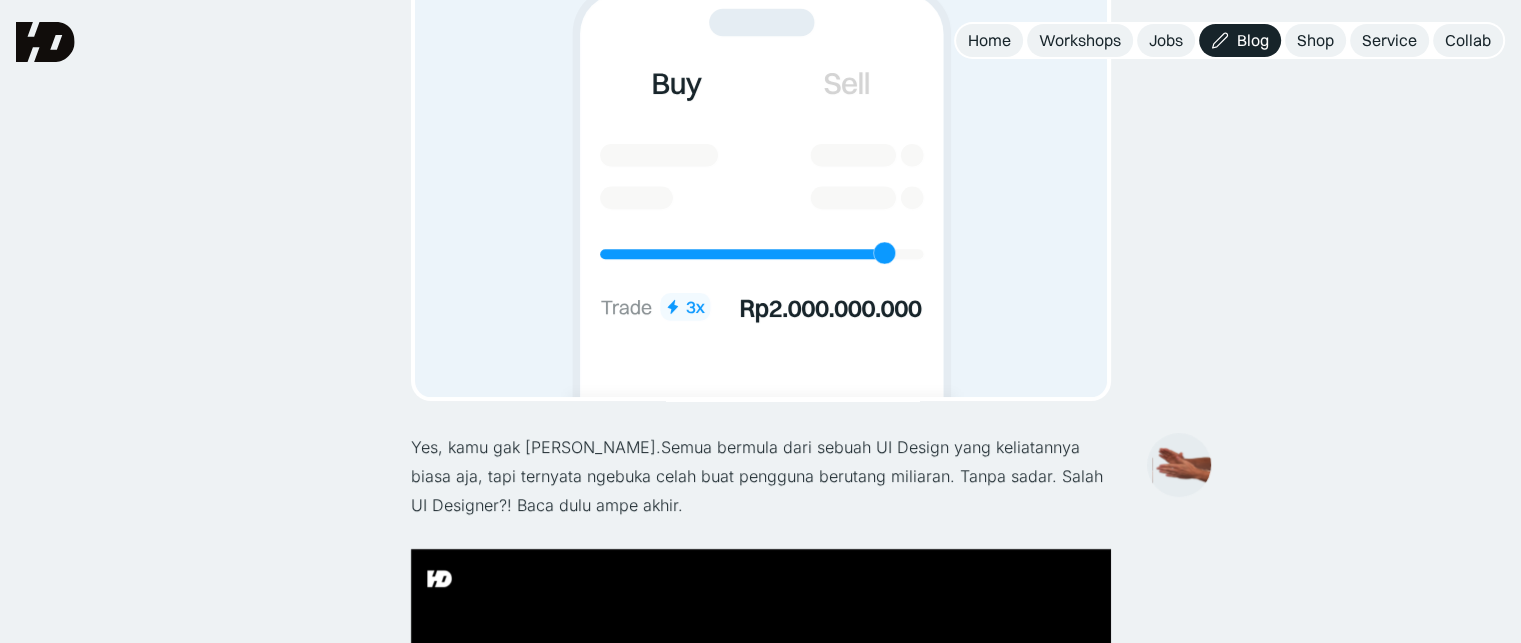 scroll, scrollTop: 0, scrollLeft: 0, axis: both 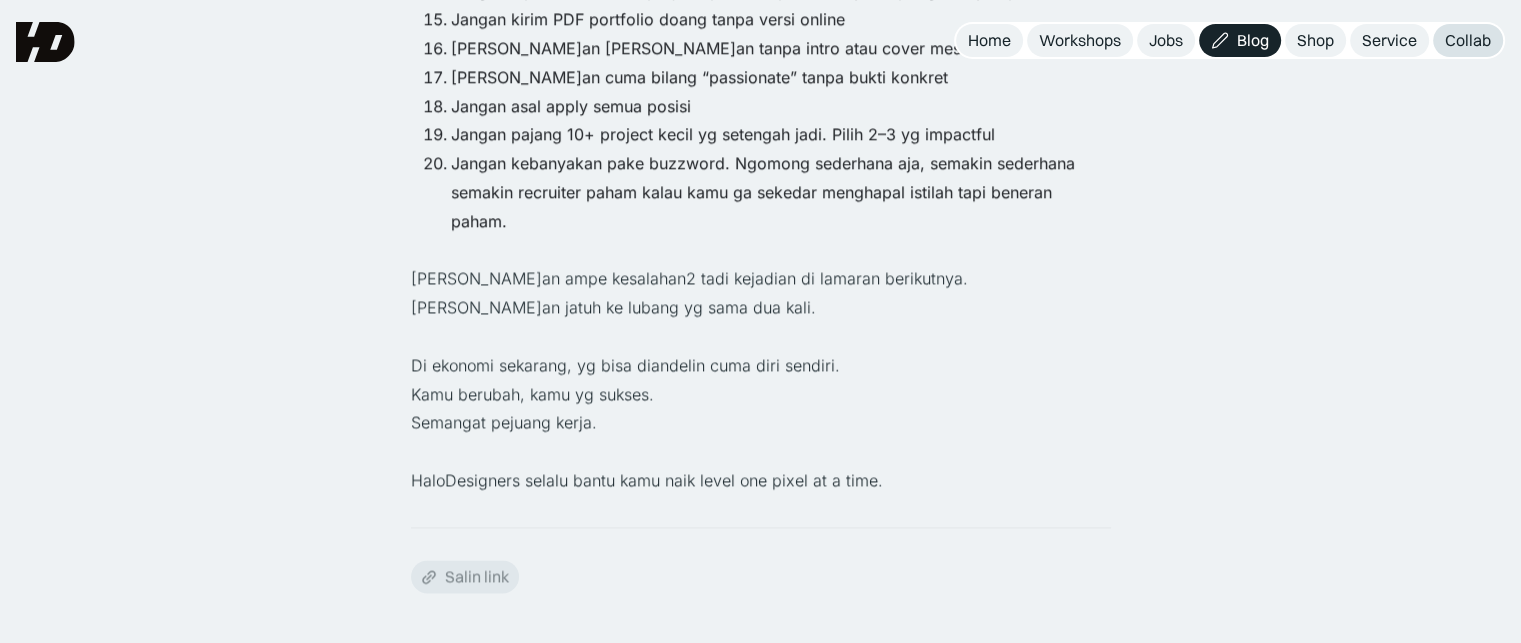 click on "Collab" at bounding box center (1468, 40) 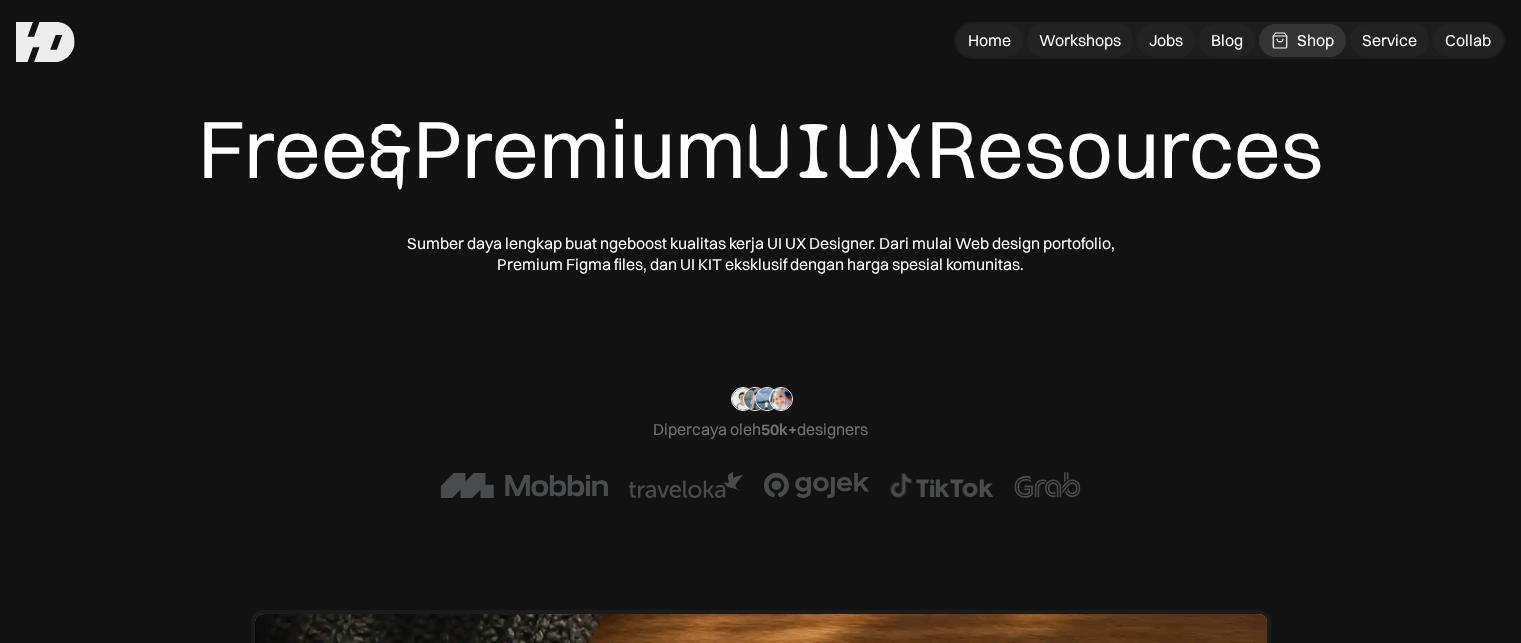 scroll, scrollTop: 0, scrollLeft: 0, axis: both 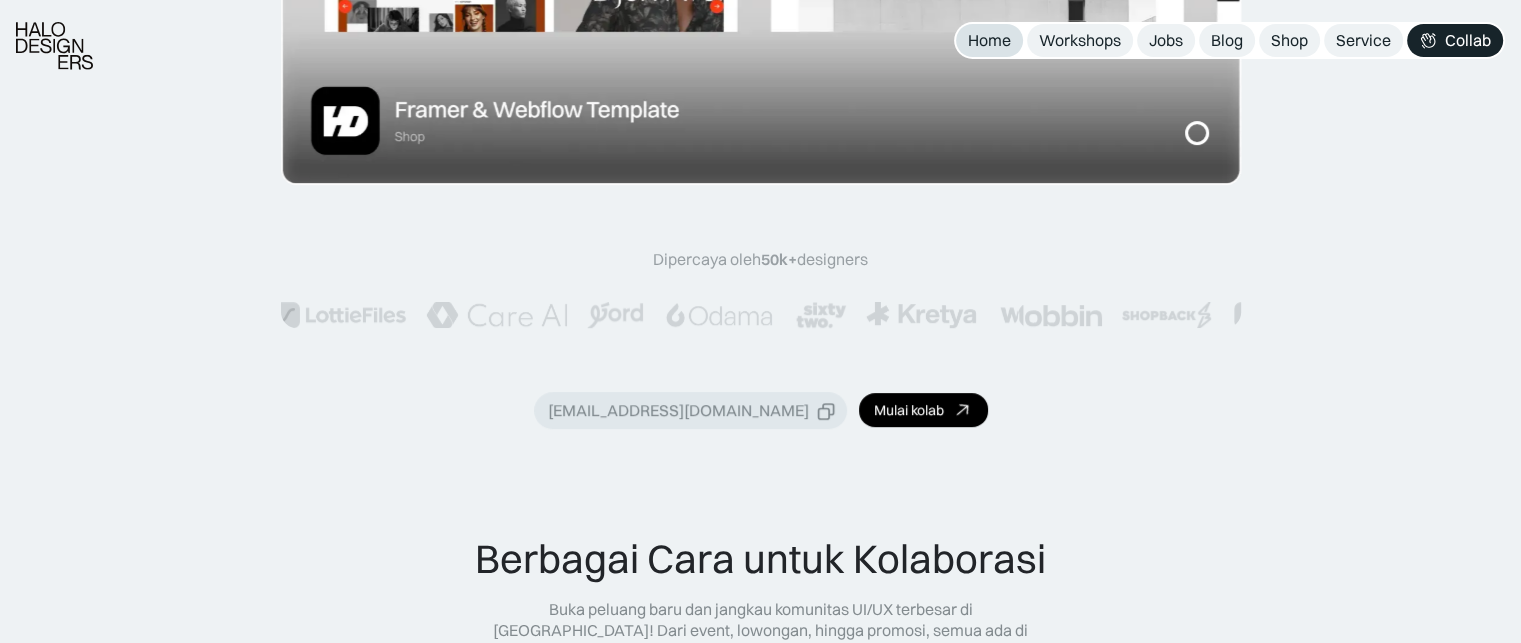 click on "Home" at bounding box center [989, 40] 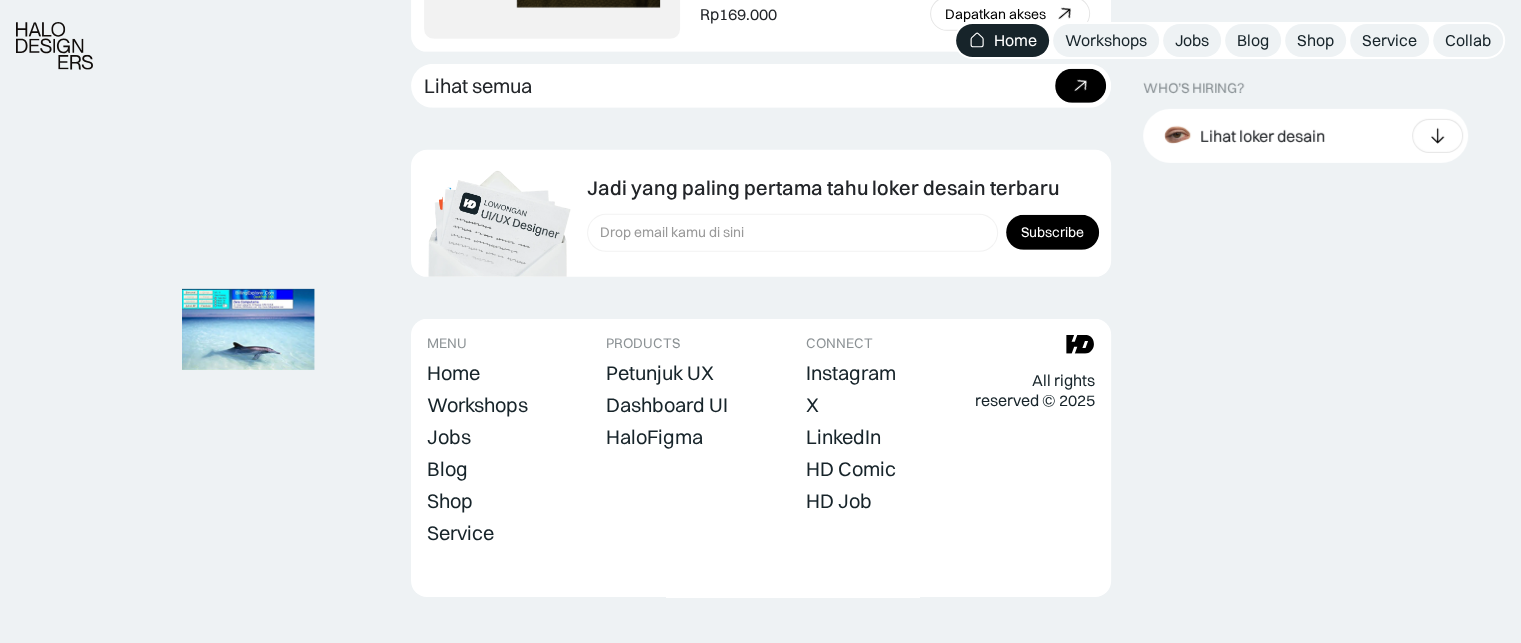 scroll, scrollTop: 6200, scrollLeft: 0, axis: vertical 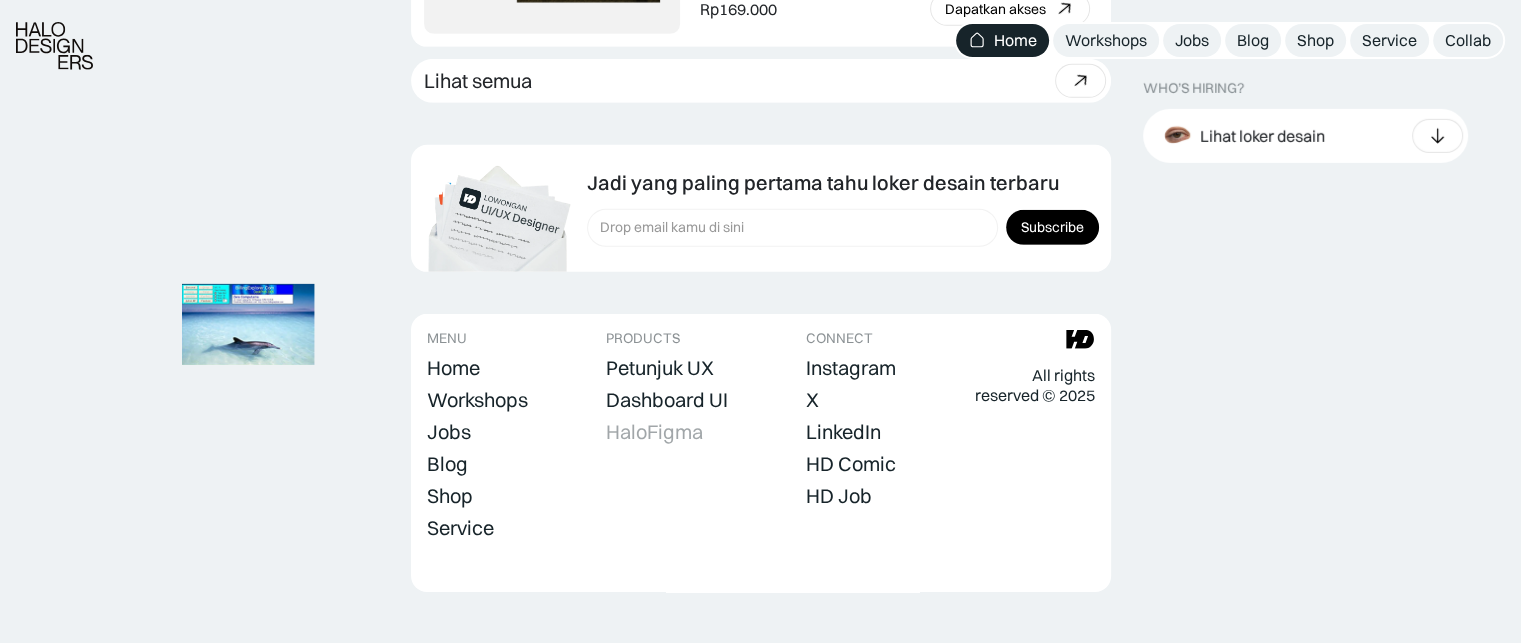 click on "HaloFigma" at bounding box center (654, 432) 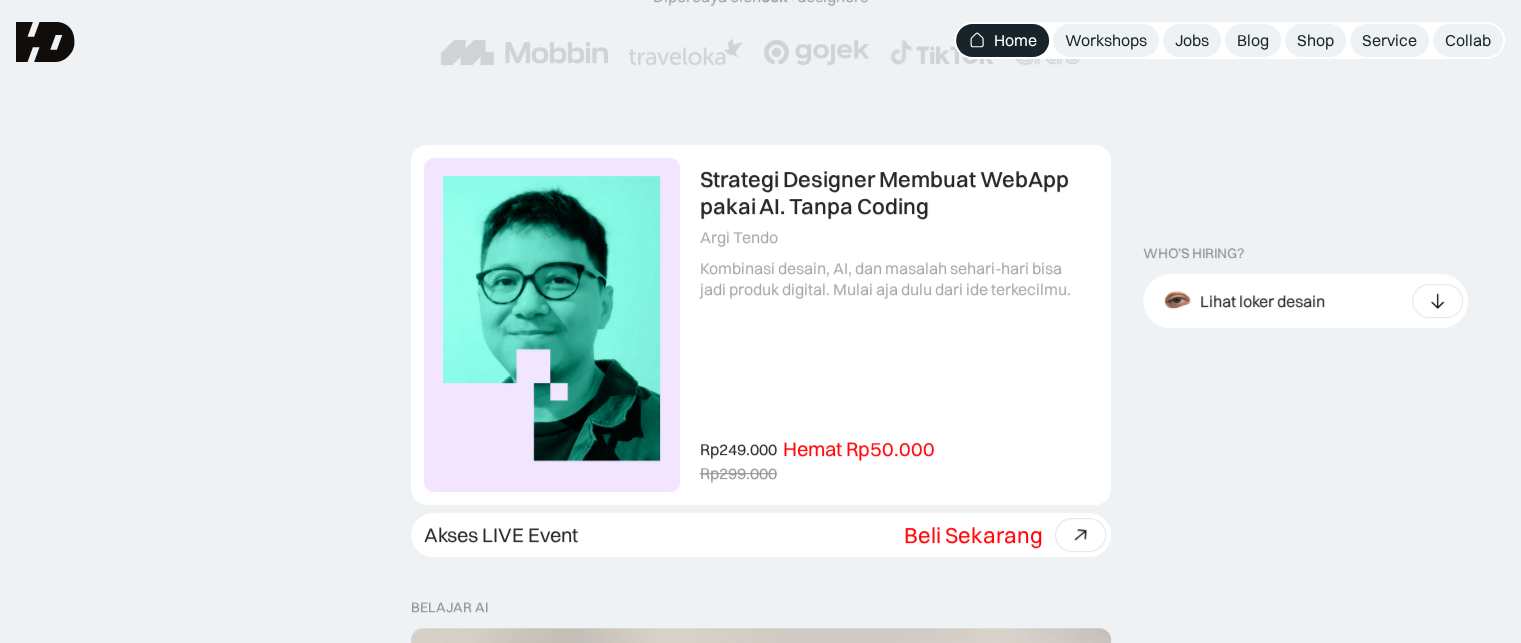 scroll, scrollTop: 500, scrollLeft: 0, axis: vertical 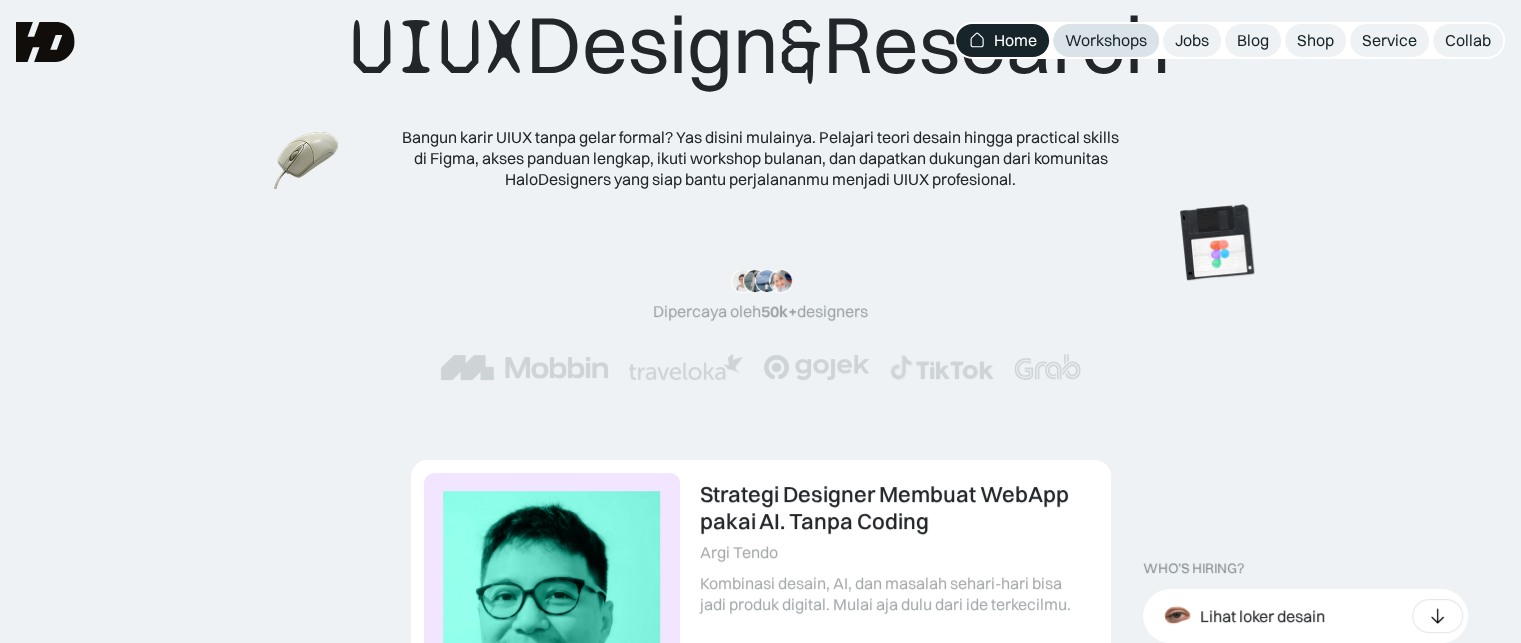 click on "Workshops" at bounding box center [1106, 40] 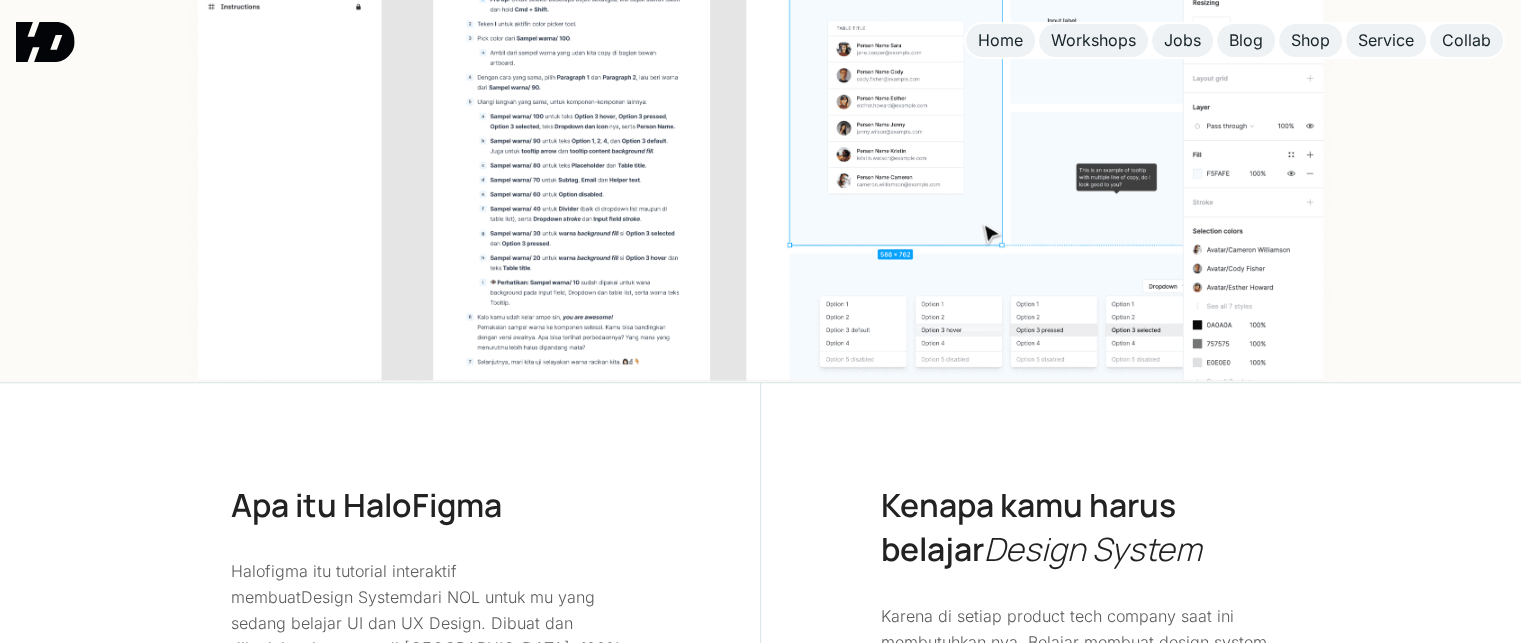 scroll, scrollTop: 700, scrollLeft: 0, axis: vertical 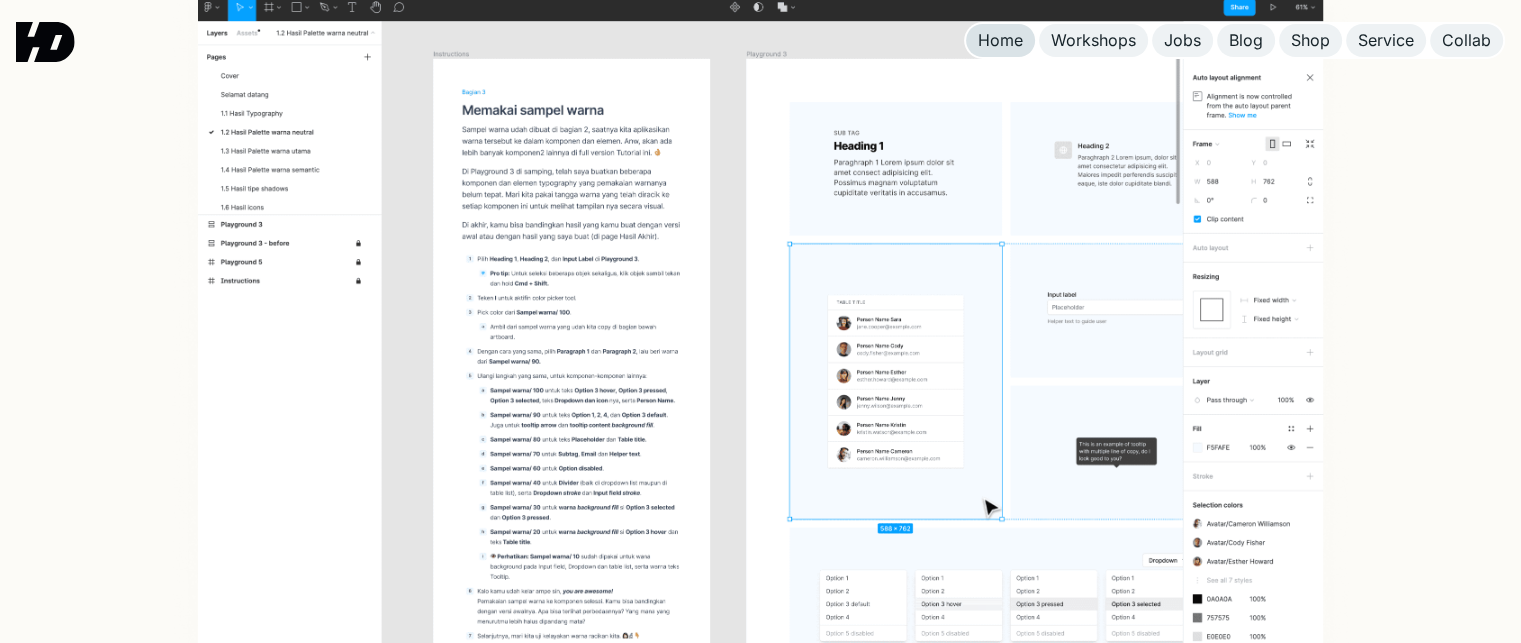 click on "Home" at bounding box center (1000, 40) 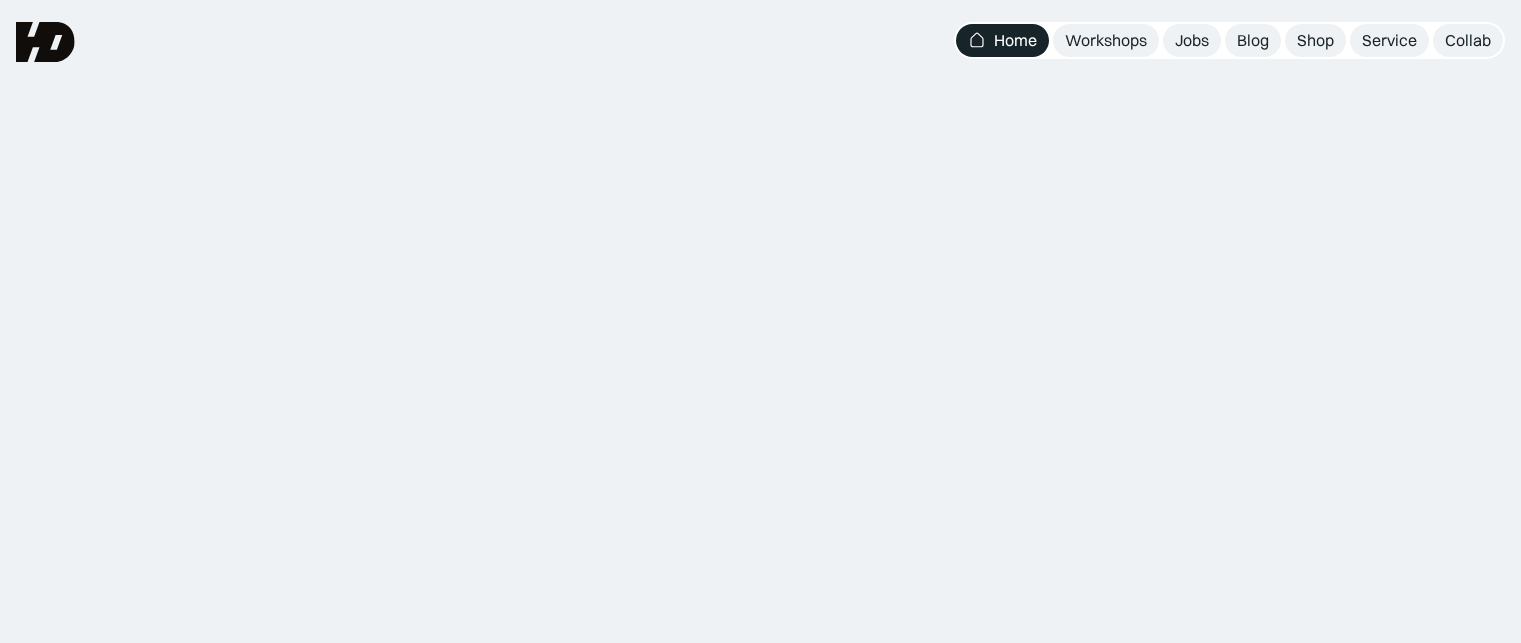scroll, scrollTop: 0, scrollLeft: 0, axis: both 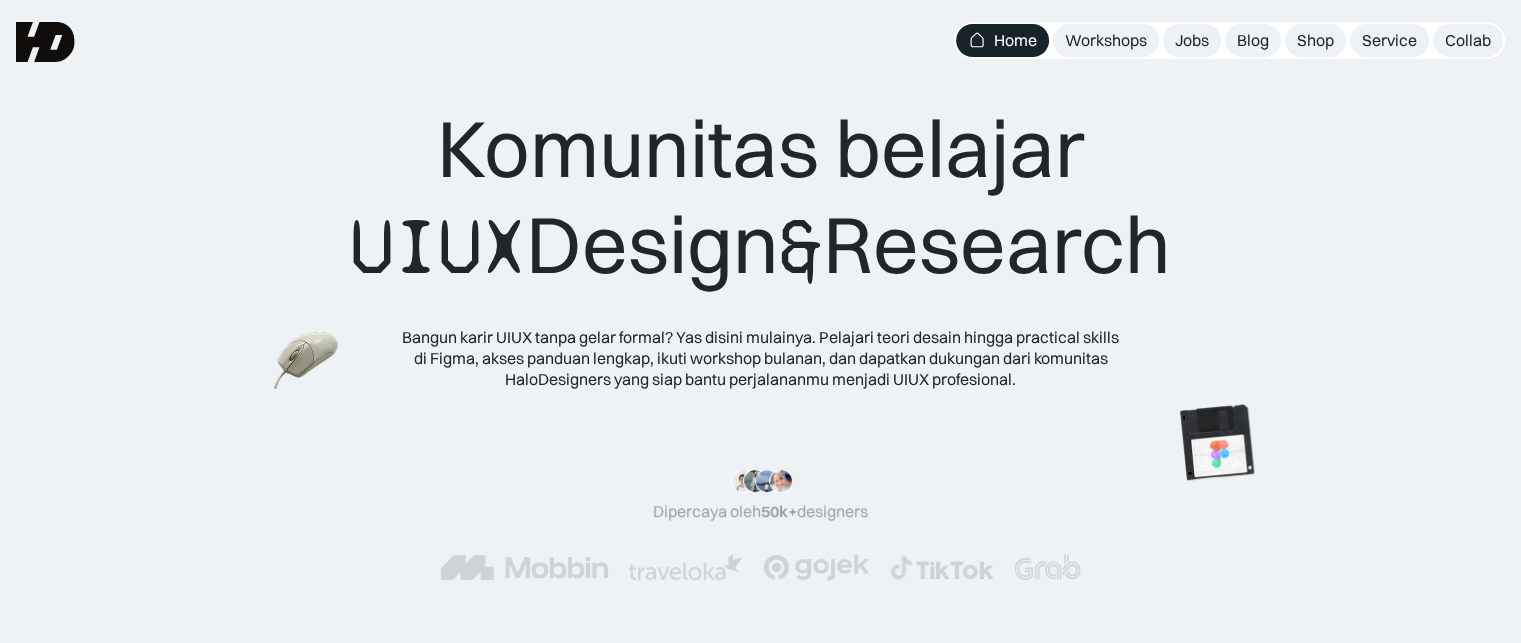 click on "Komunitas belajar UIUX  Design  &  Research Bangun karir UIUX tanpa gelar formal? Yas disini mulainya. Pelajari teori desain hingga practical skills di Figma, akses panduan lengkap, ikuti workshop bulanan, dan dapatkan dukungan dari komunitas HaloDesigners yang siap bantu perjalananmu menjadi UIUX profesional." at bounding box center (760, 244) 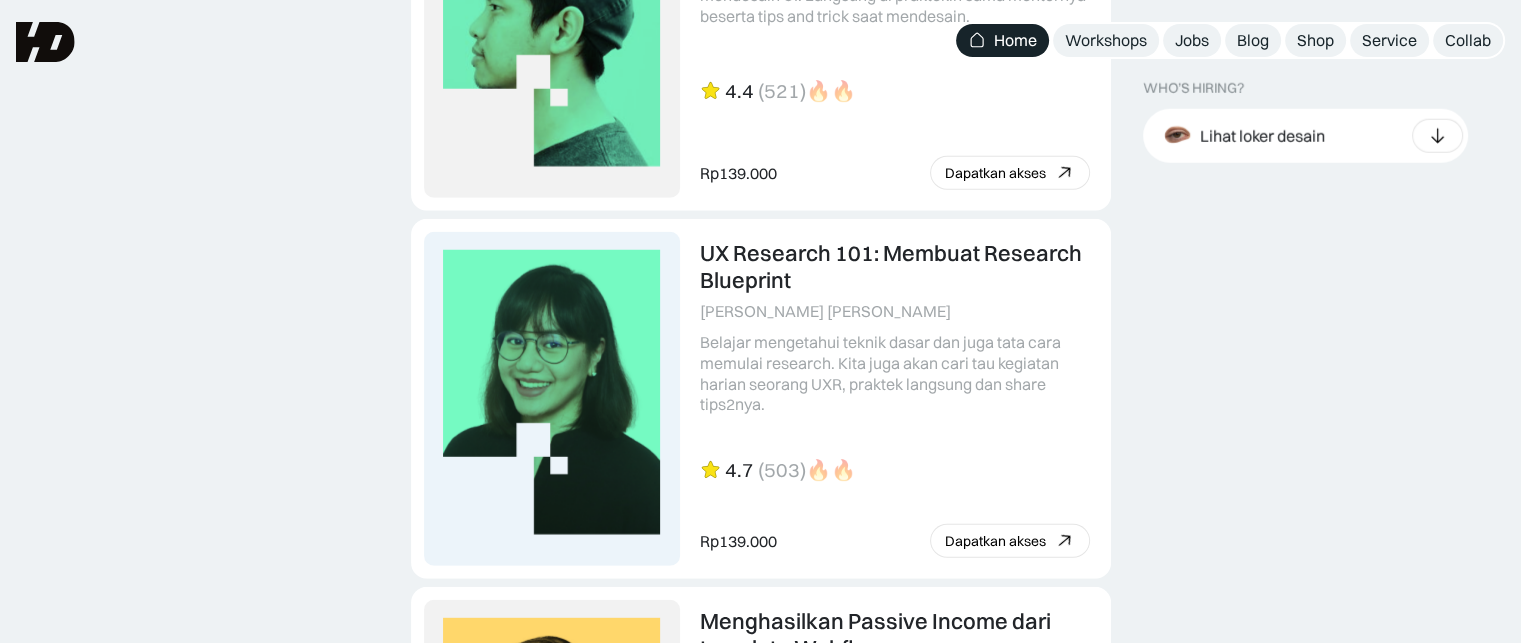 scroll, scrollTop: 4800, scrollLeft: 0, axis: vertical 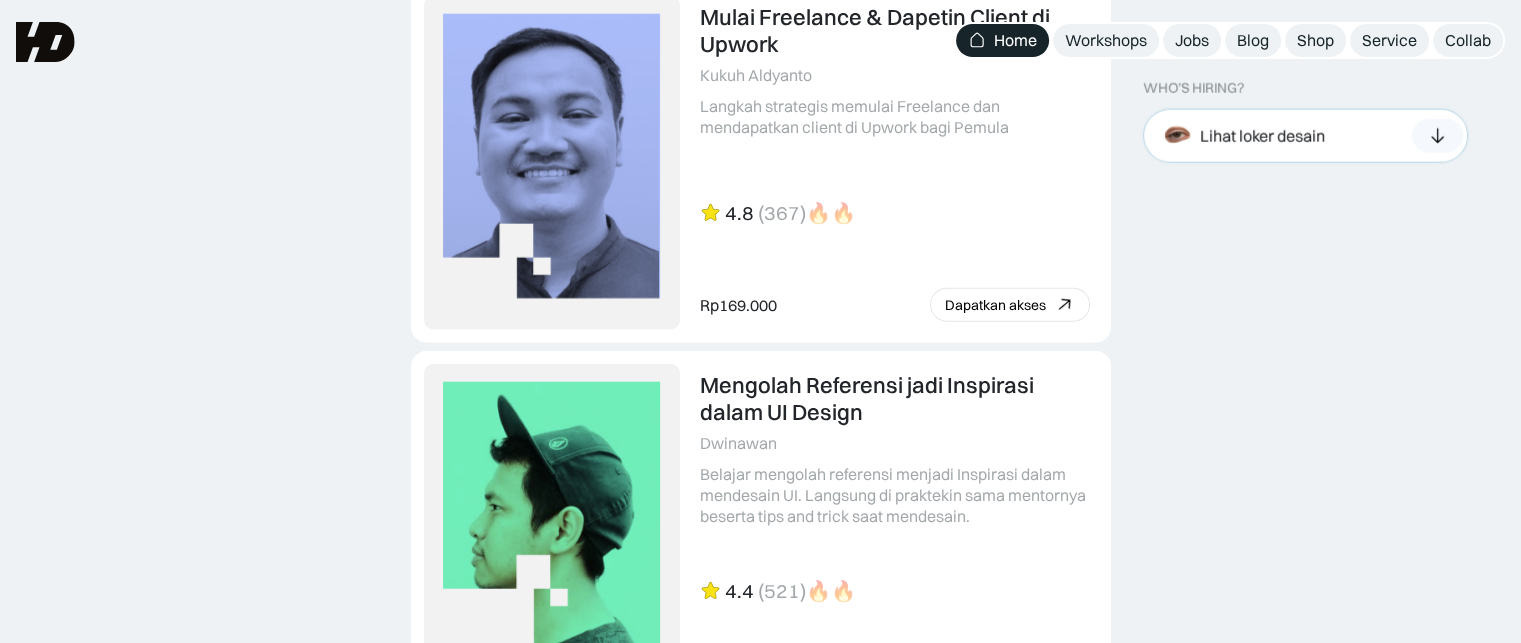 click on "Lihat loker desain" at bounding box center [1240, 136] 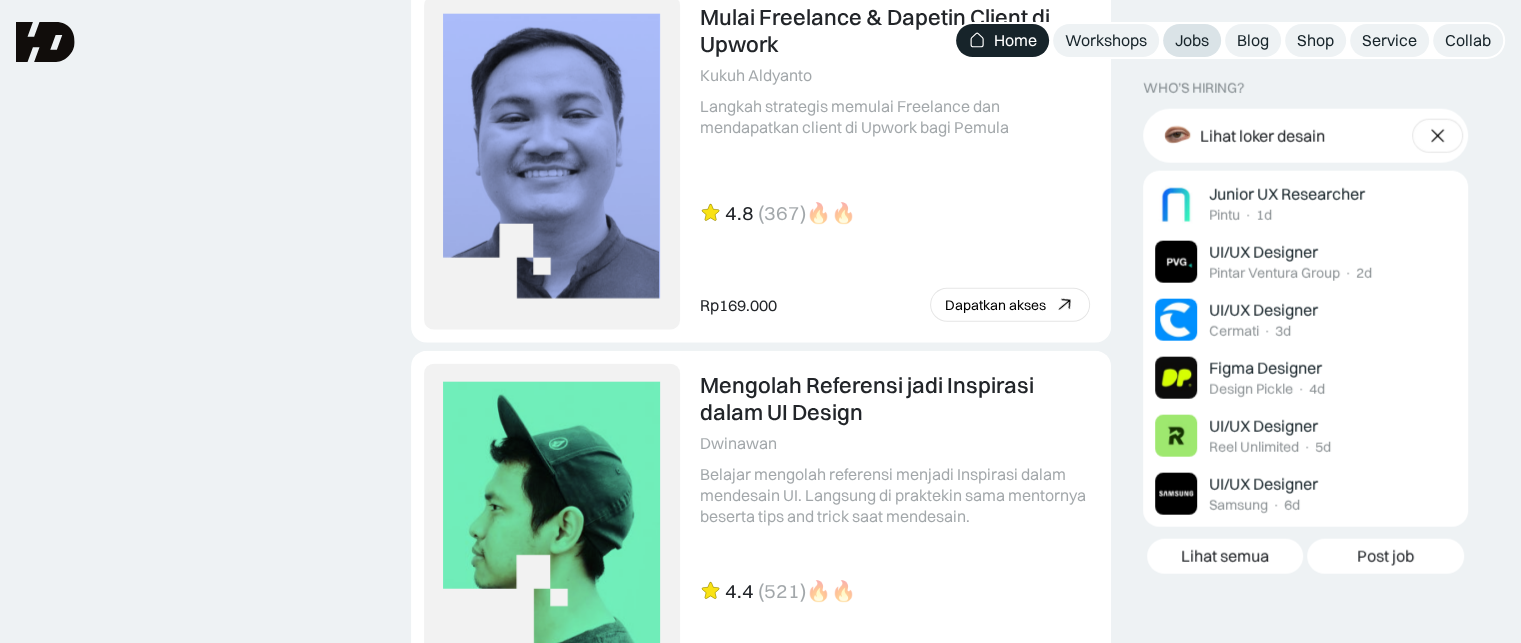 click on "Jobs" at bounding box center (1192, 40) 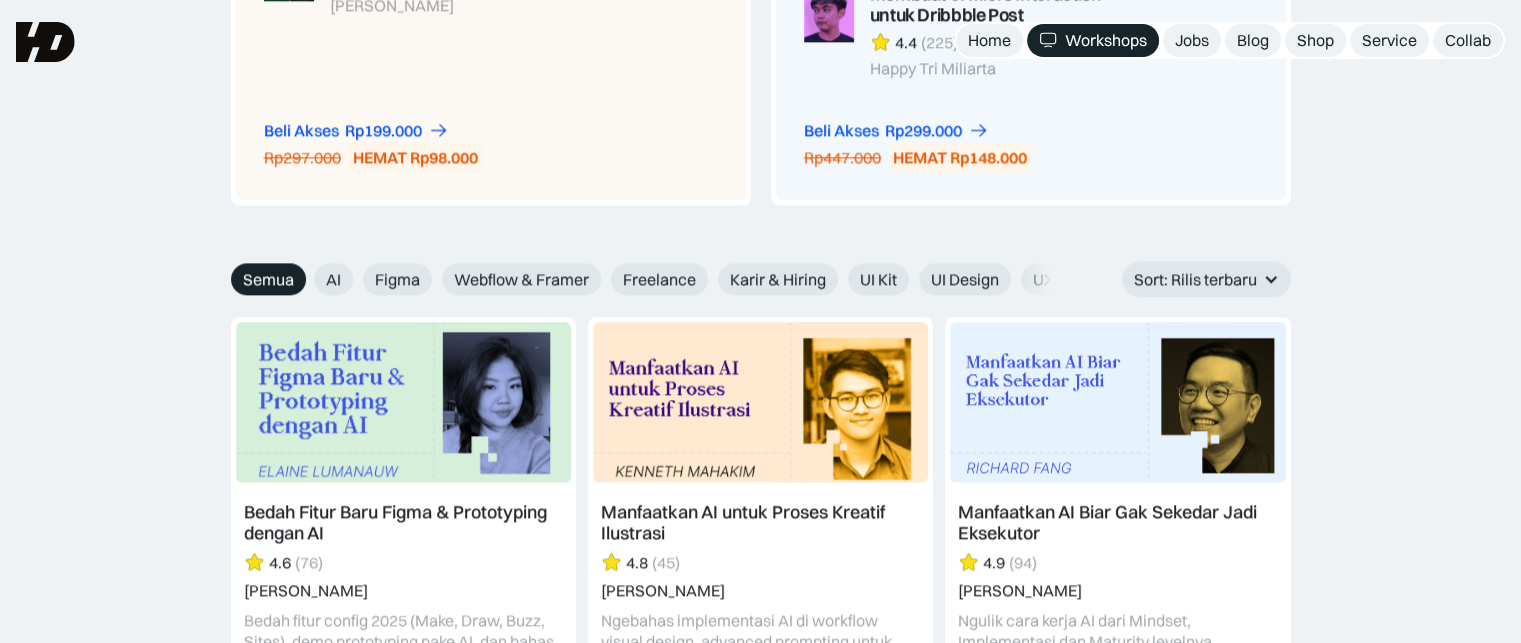 scroll, scrollTop: 2300, scrollLeft: 0, axis: vertical 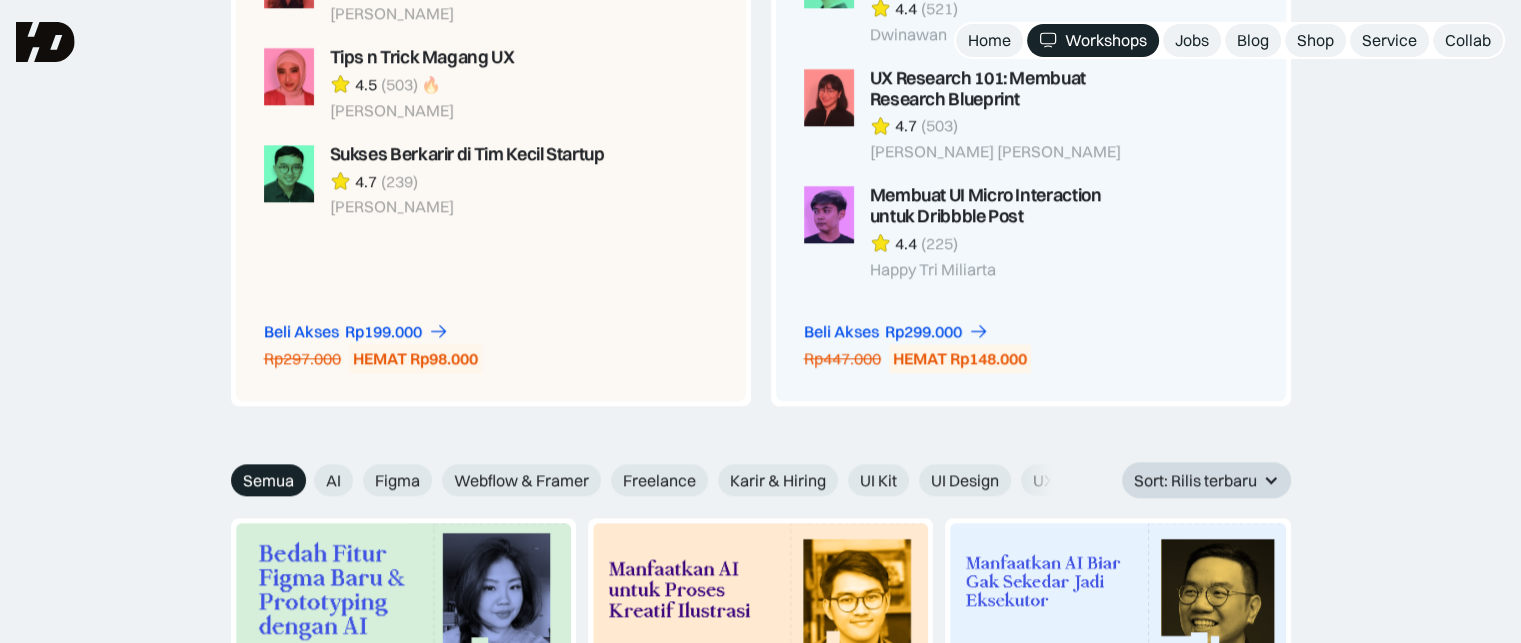 click on "Sort: Rilis terbaru" at bounding box center [1195, 480] 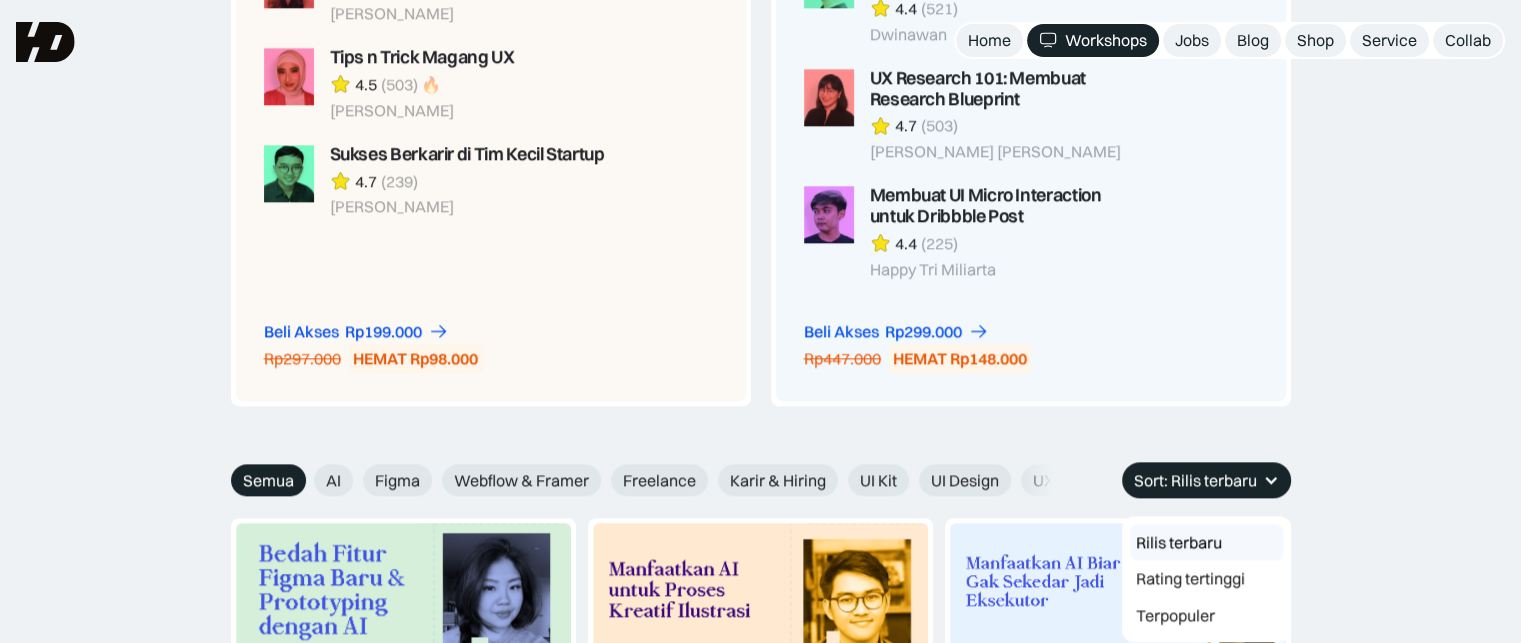 click on "Rilis terbaru" at bounding box center [1206, 542] 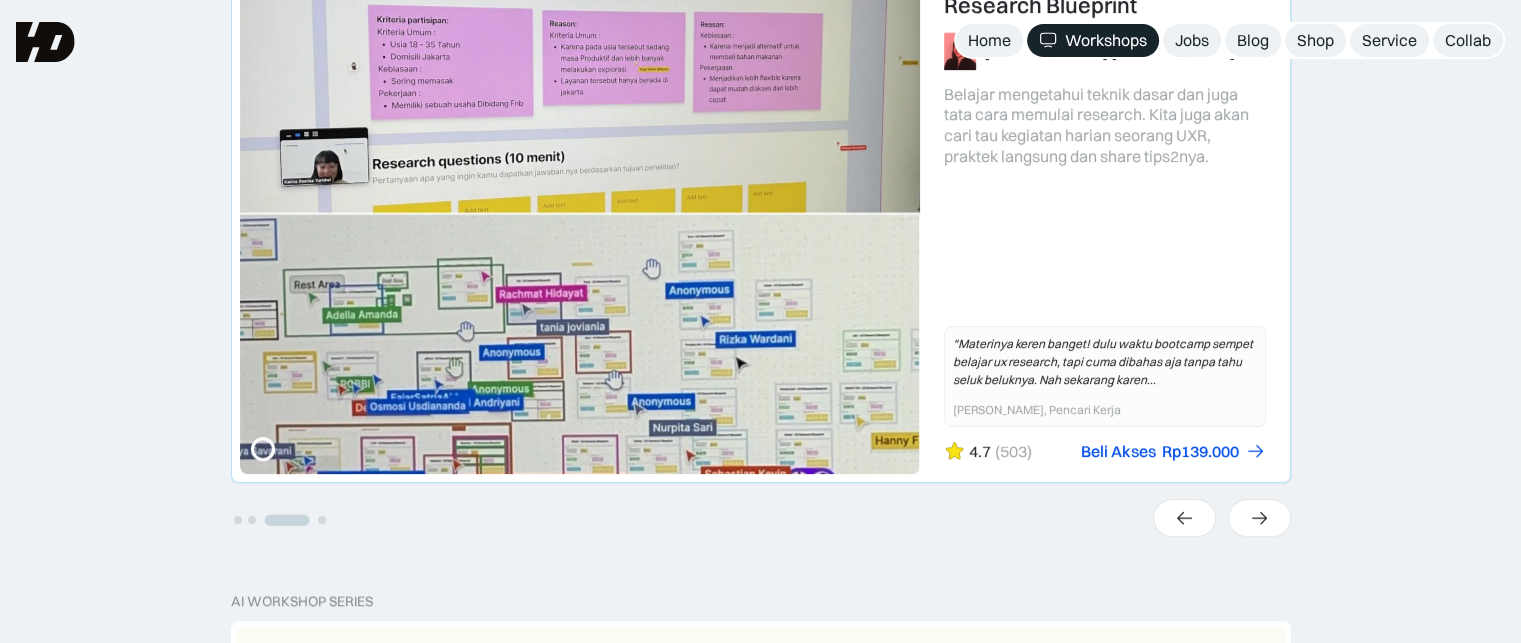 scroll, scrollTop: 800, scrollLeft: 0, axis: vertical 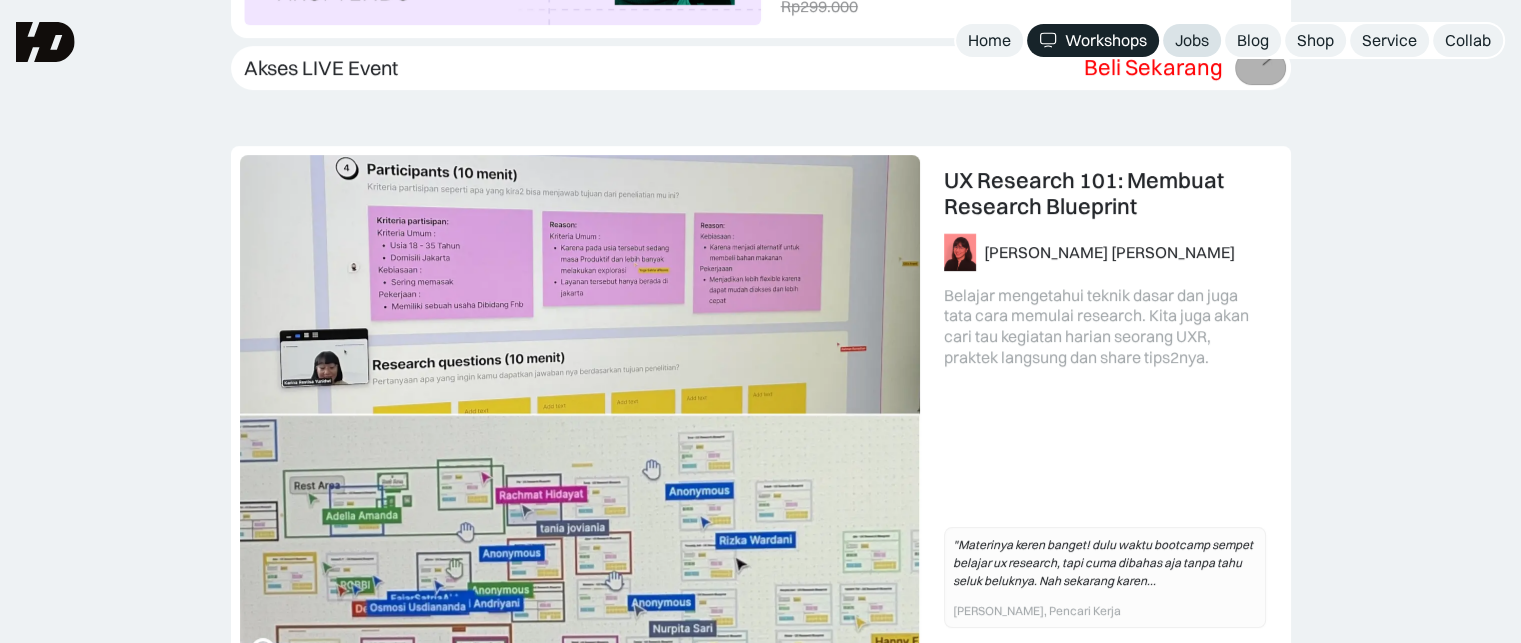 click on "Jobs" at bounding box center (1192, 40) 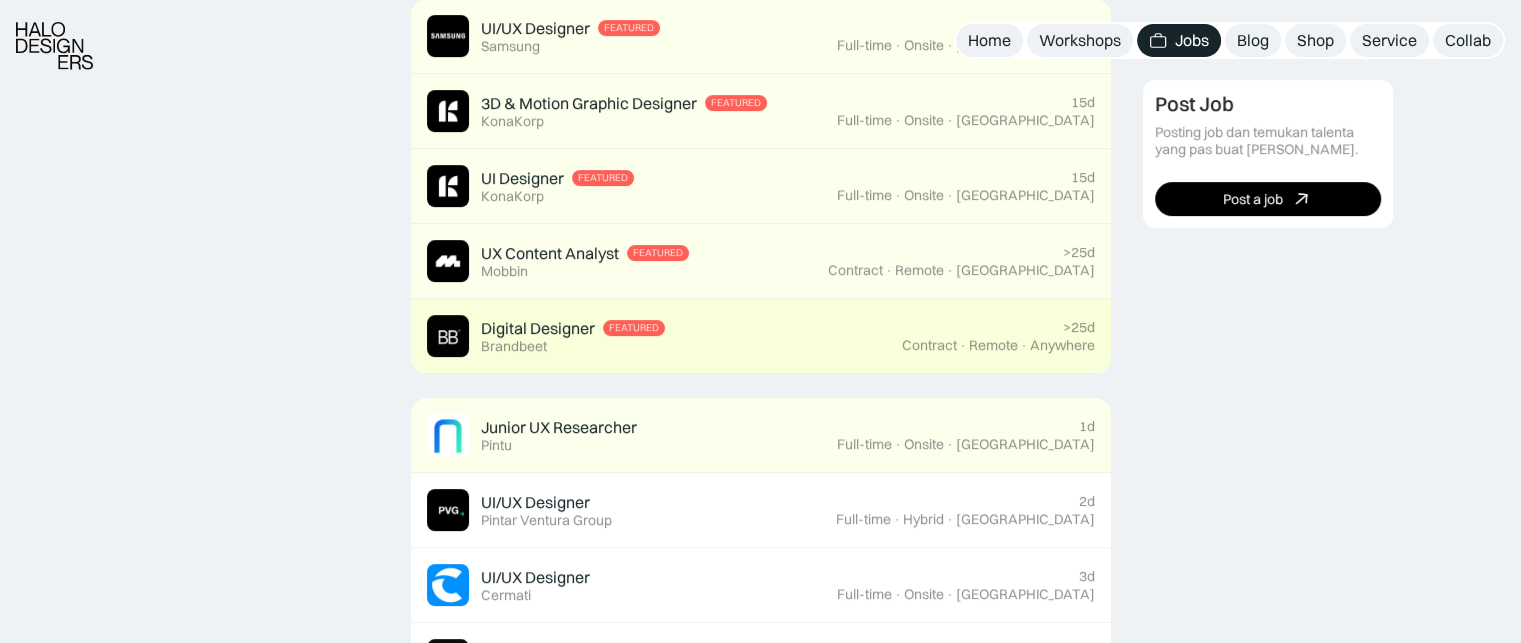 scroll, scrollTop: 600, scrollLeft: 0, axis: vertical 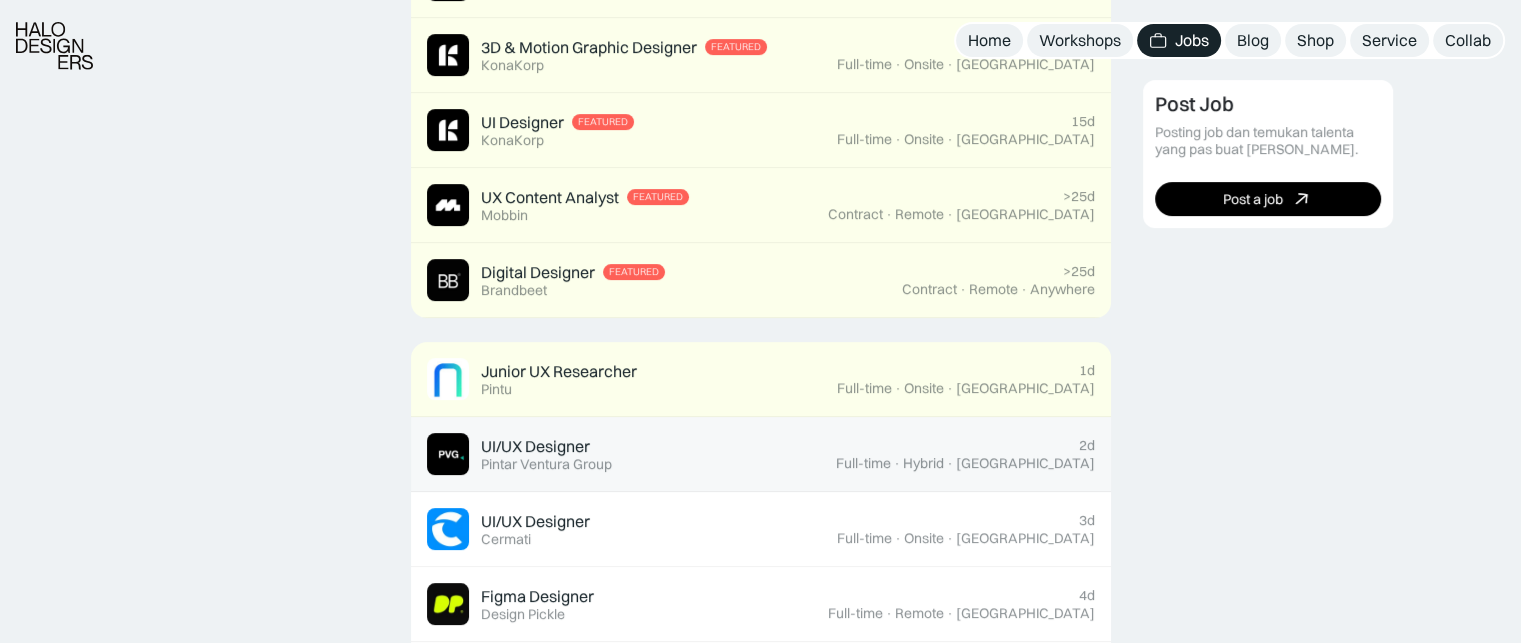 click on "UI/UX Designer Featured Pintar Ventura Group" at bounding box center [631, 454] 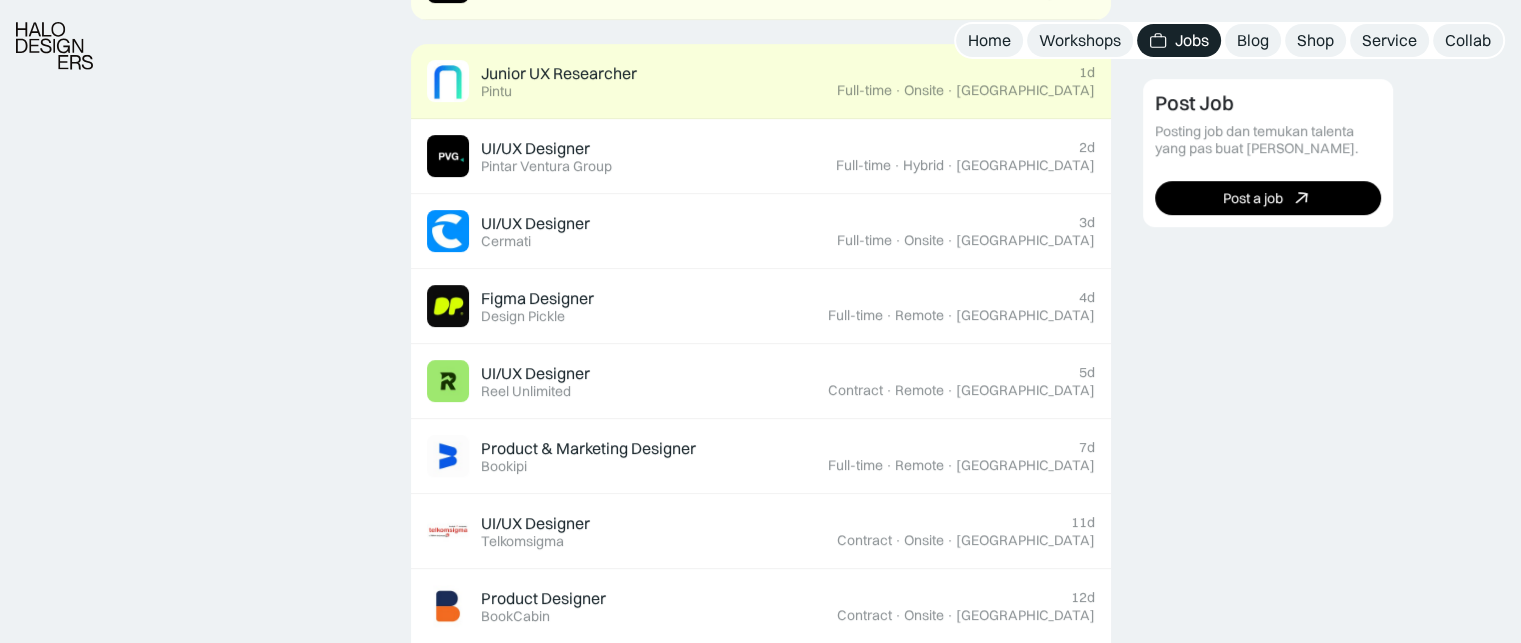 scroll, scrollTop: 900, scrollLeft: 0, axis: vertical 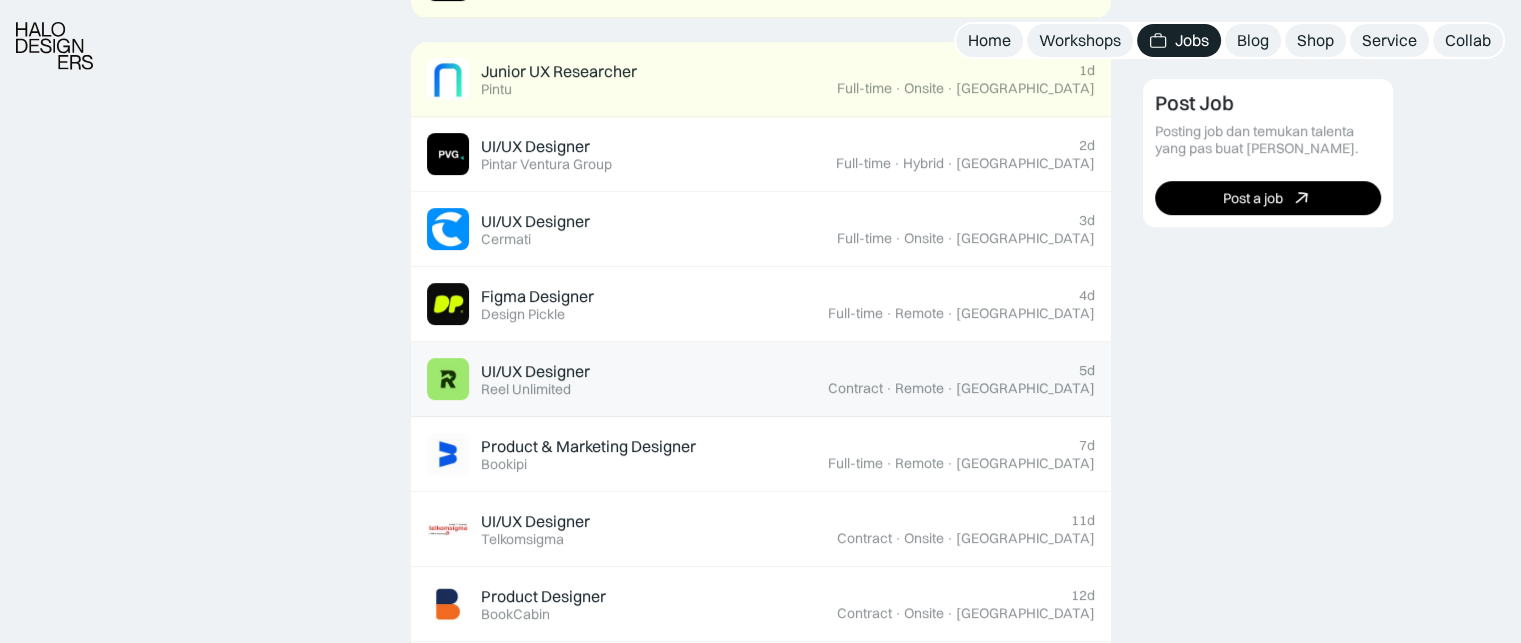 click on "UI/UX Designer Featured Reel Unlimited 5d Contract  ·  Remote  ·  Jakarta" at bounding box center [761, 379] 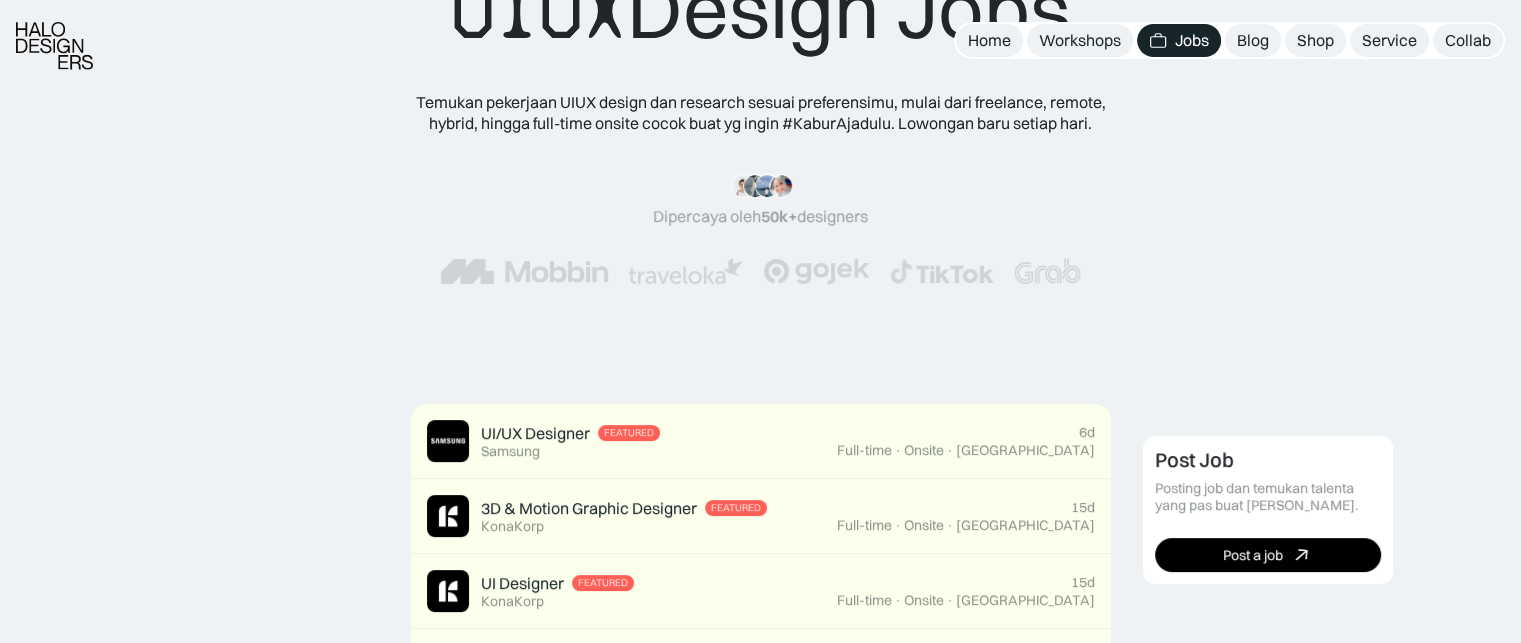 scroll, scrollTop: 400, scrollLeft: 0, axis: vertical 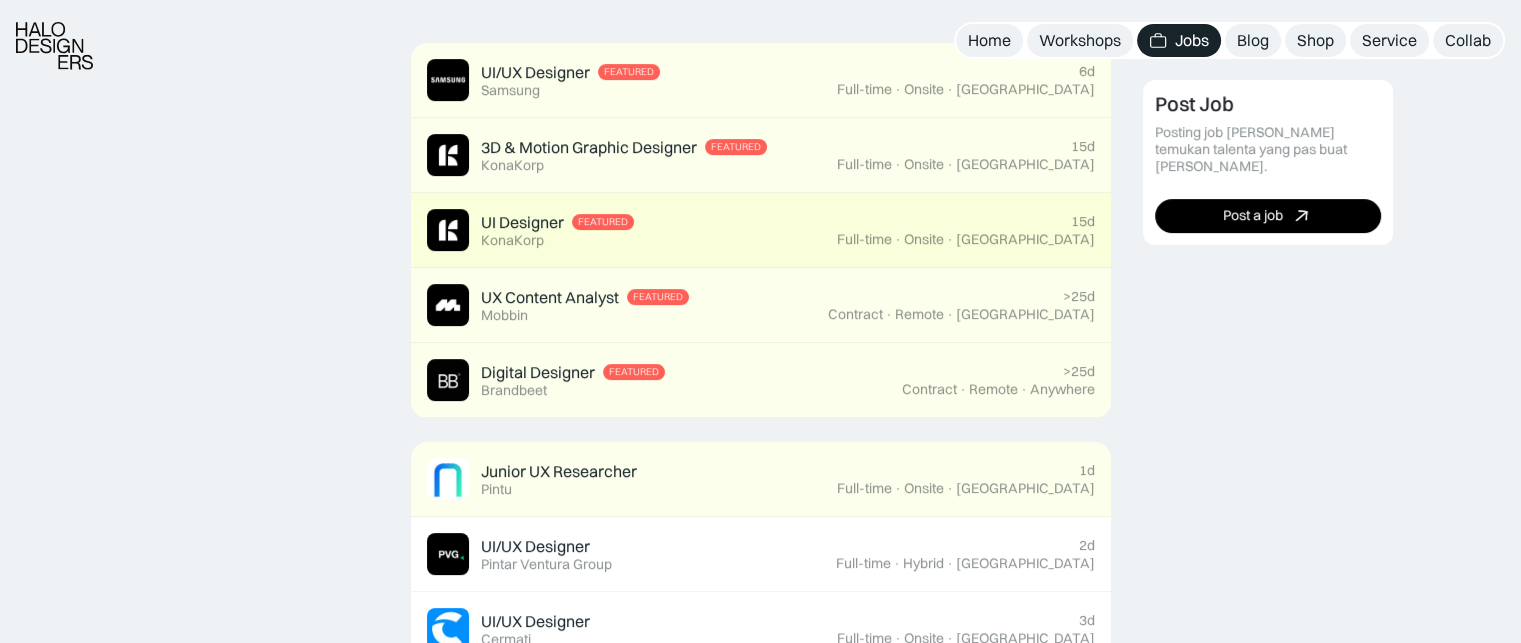 click on "UI Designer Featured KonaKorp" at bounding box center (632, 230) 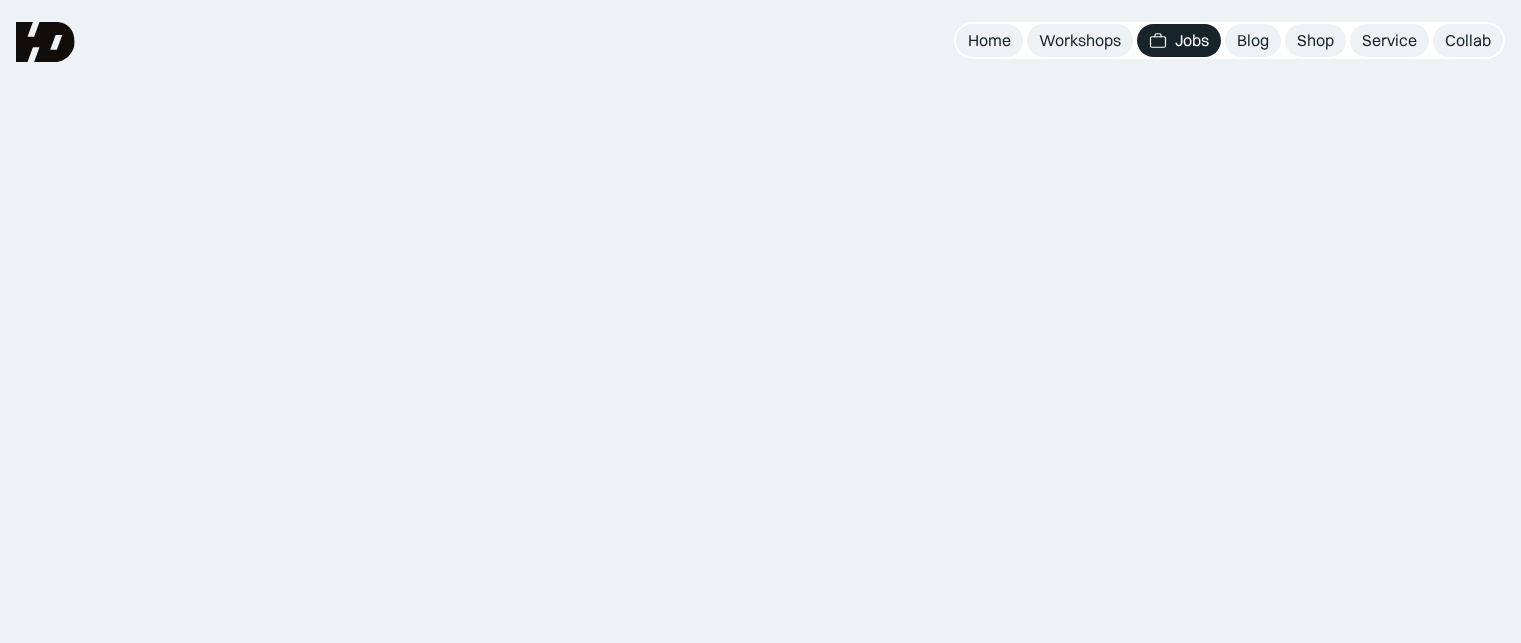 scroll, scrollTop: 0, scrollLeft: 0, axis: both 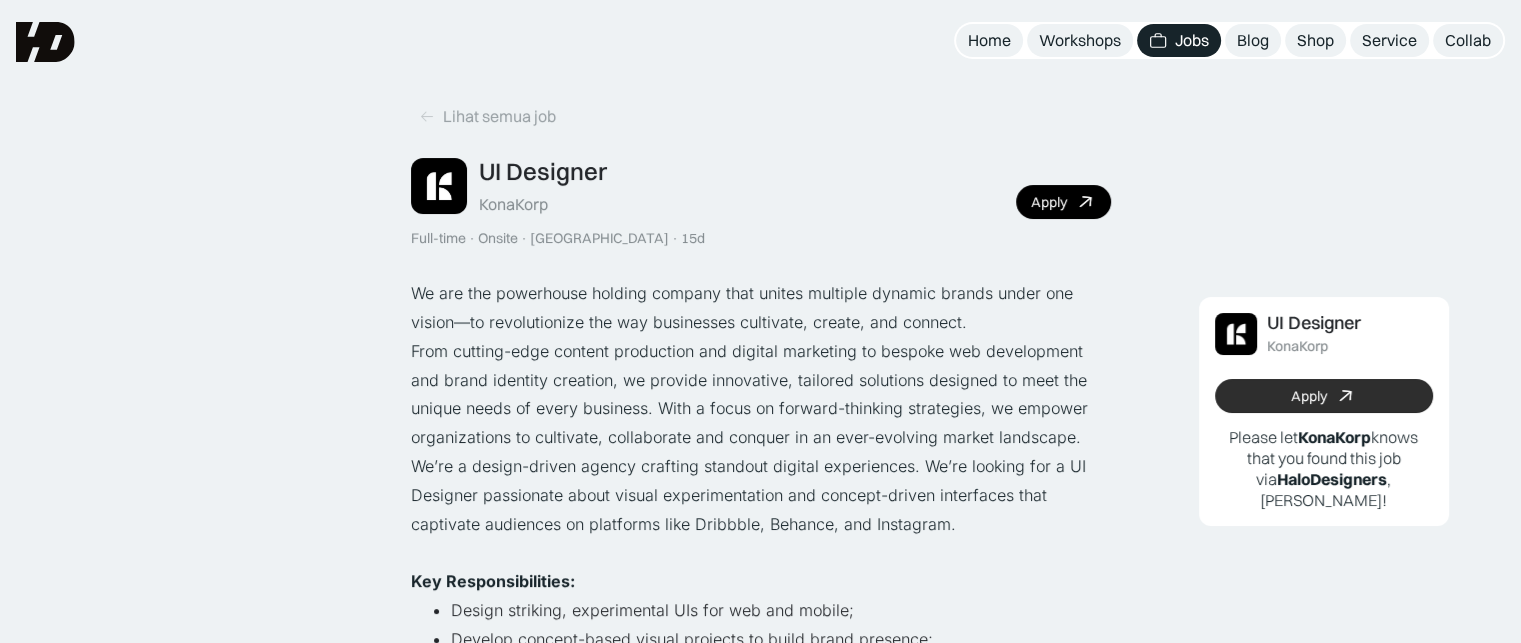 click on "Apply" at bounding box center [1324, 396] 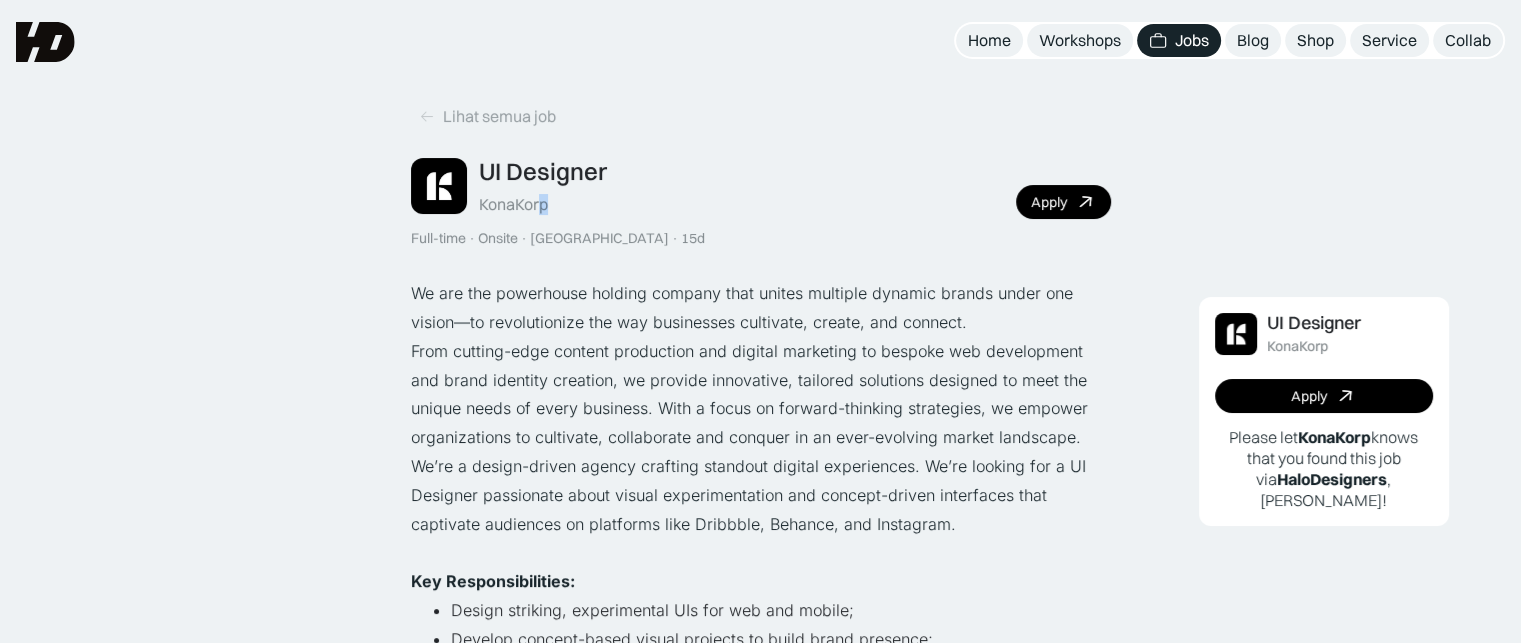 click on "KonaKorp" at bounding box center (513, 204) 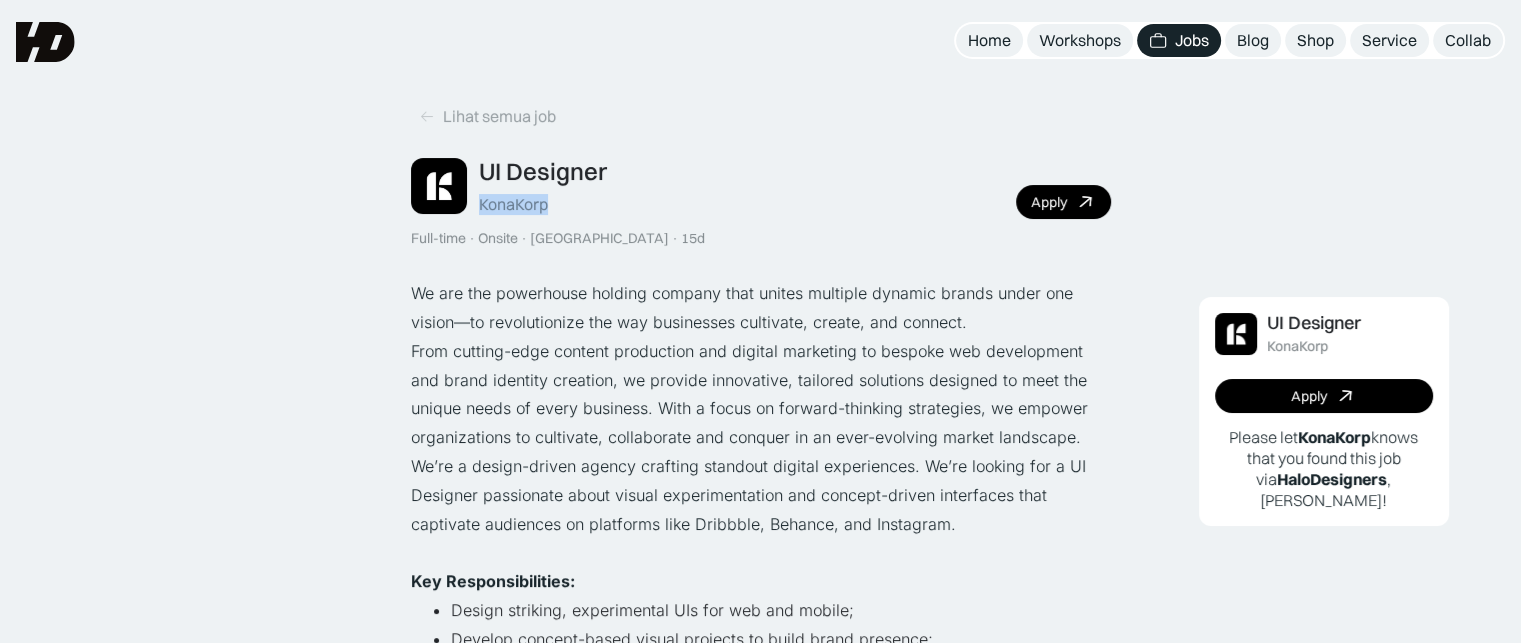 drag, startPoint x: 552, startPoint y: 205, endPoint x: 480, endPoint y: 205, distance: 72 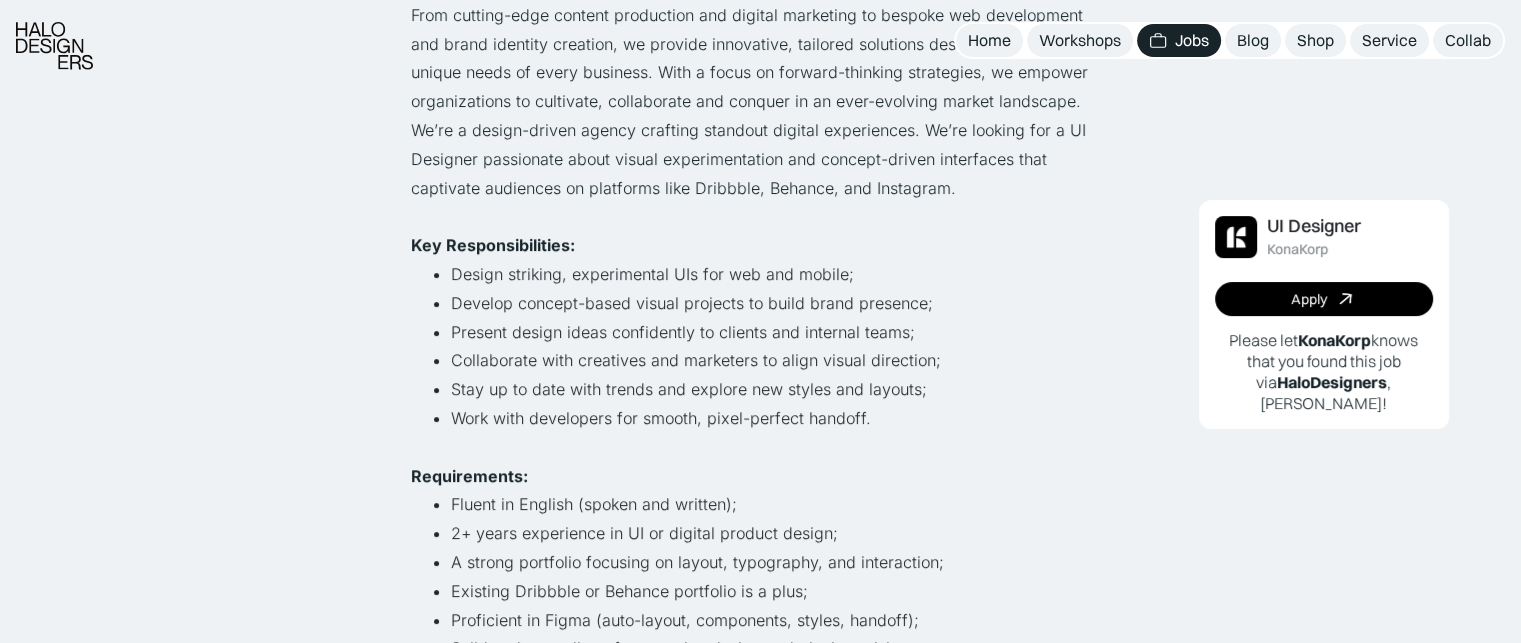 scroll, scrollTop: 400, scrollLeft: 0, axis: vertical 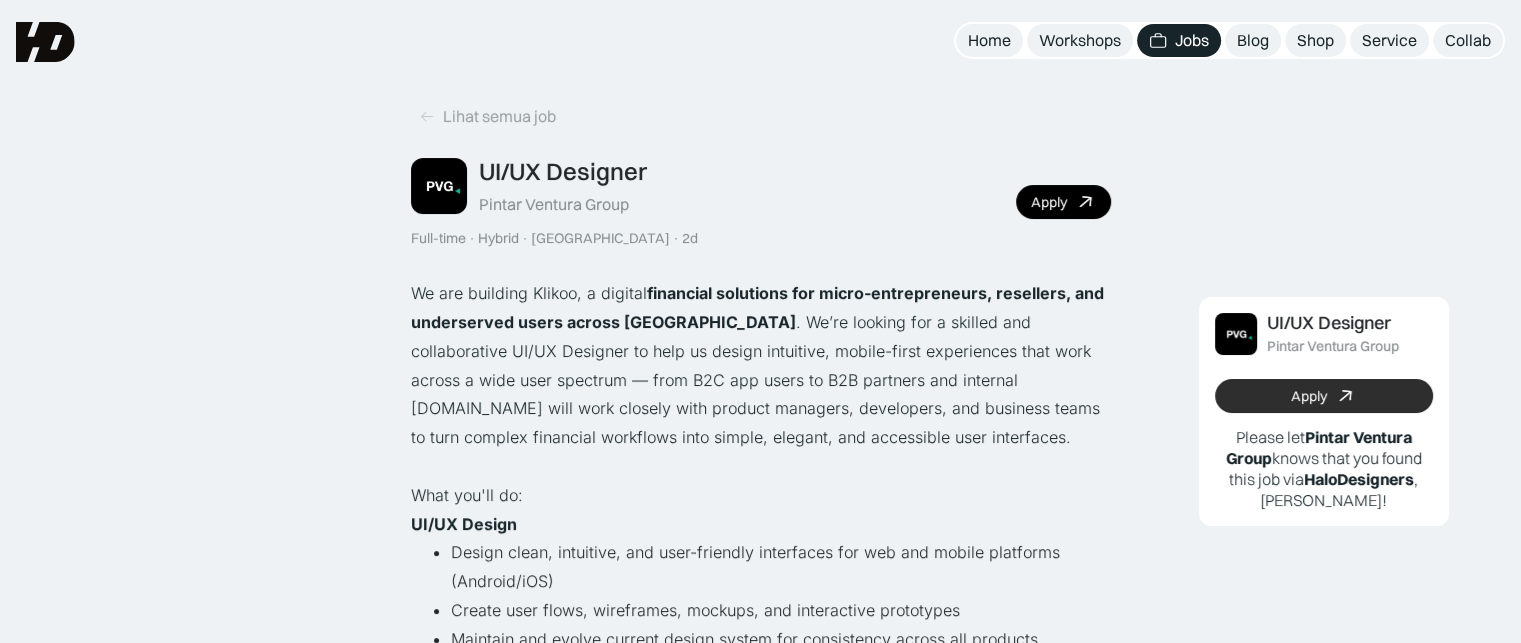click on "Apply" at bounding box center [1324, 396] 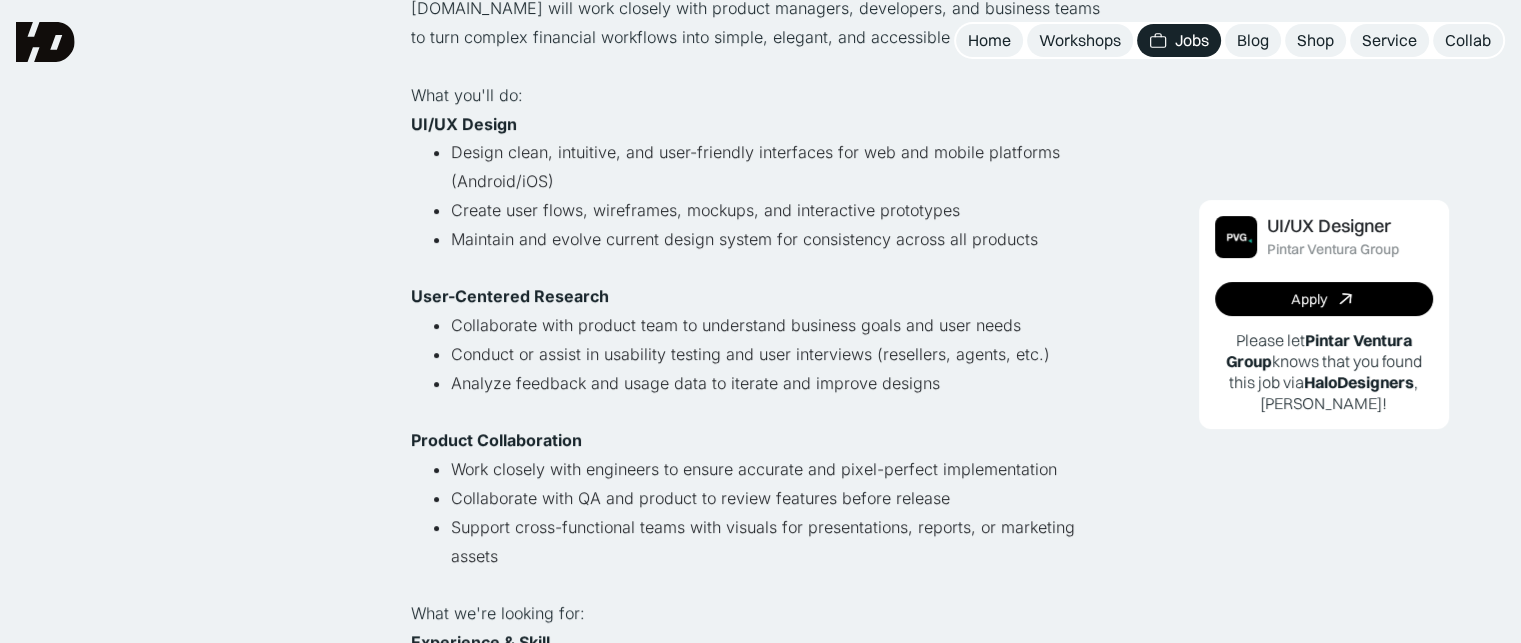 scroll, scrollTop: 100, scrollLeft: 0, axis: vertical 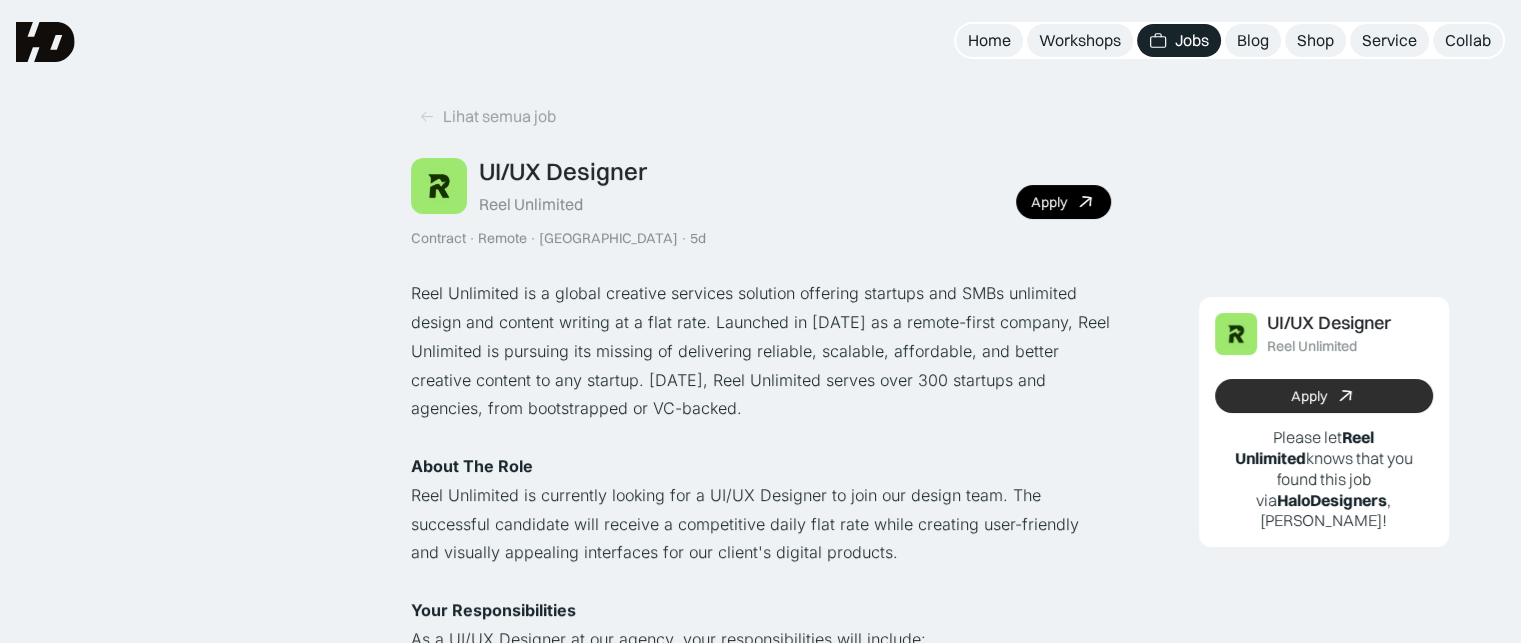 click on "Apply" at bounding box center [1324, 396] 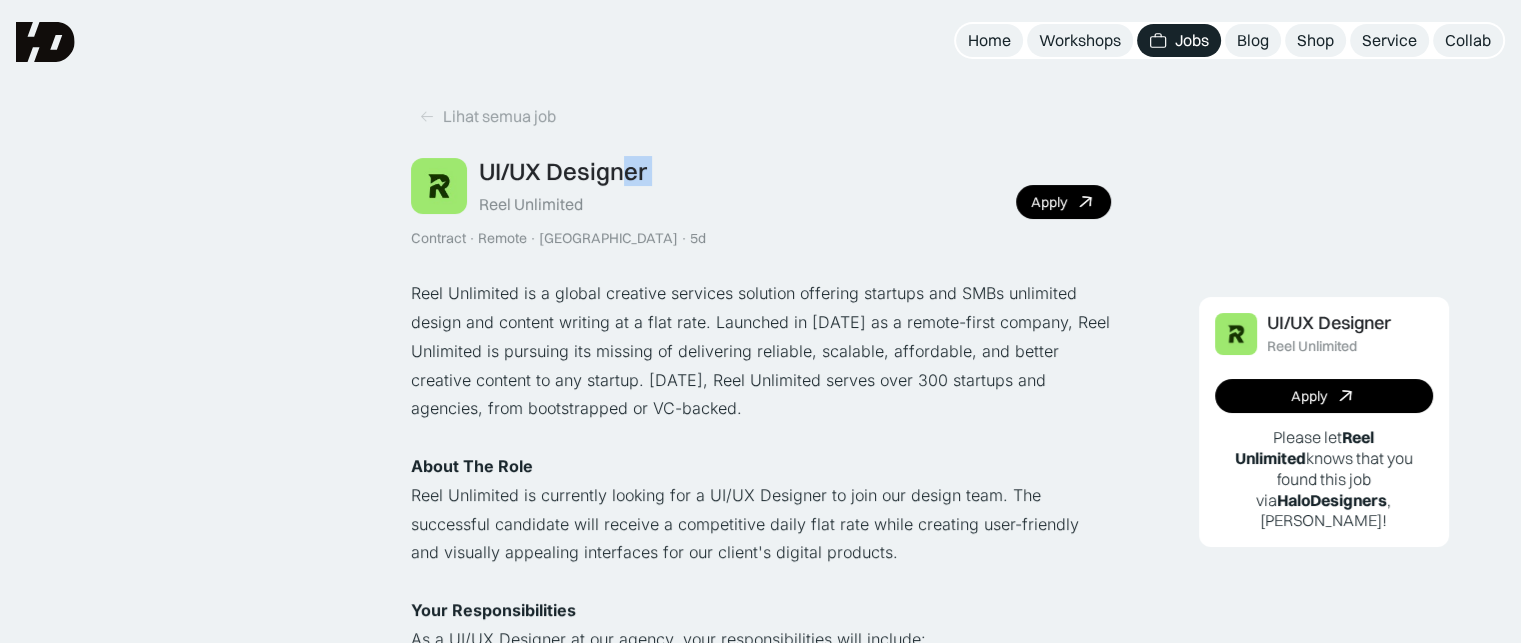 drag, startPoint x: 620, startPoint y: 215, endPoint x: 480, endPoint y: 202, distance: 140.60228 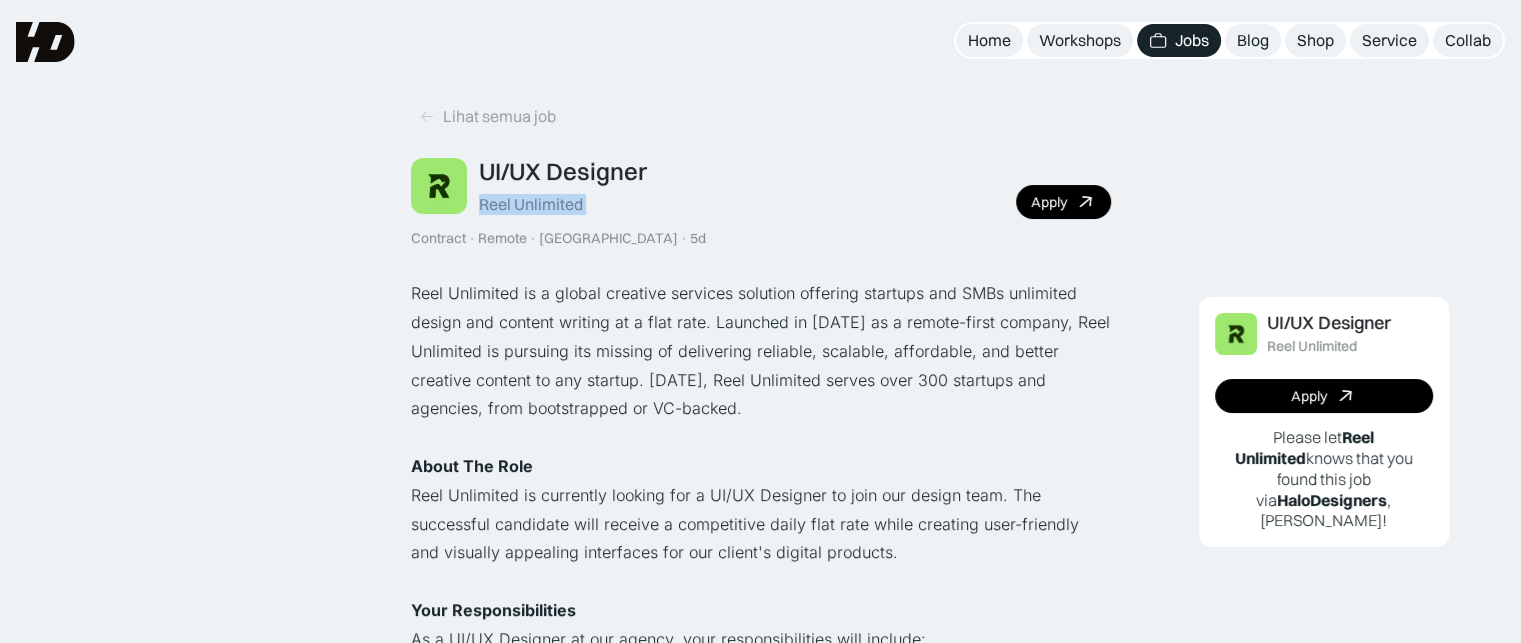 drag, startPoint x: 481, startPoint y: 202, endPoint x: 595, endPoint y: 205, distance: 114.03947 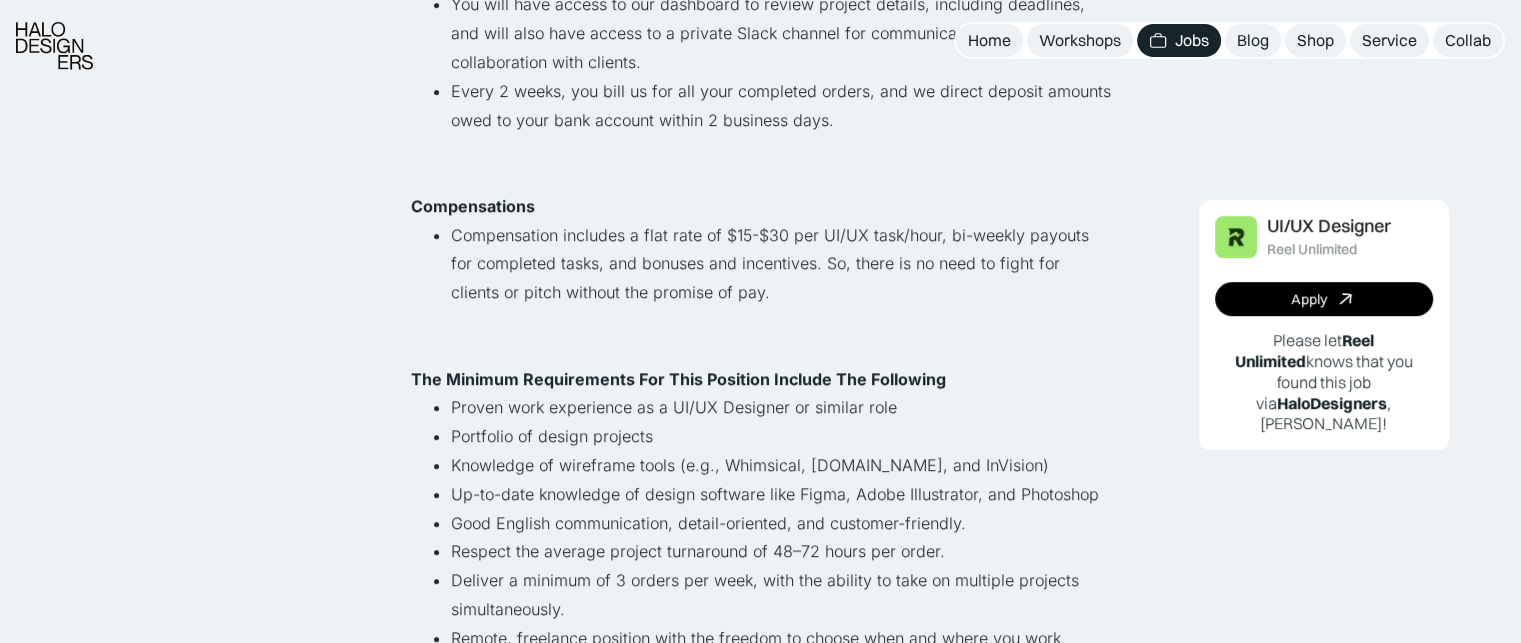 scroll, scrollTop: 1300, scrollLeft: 0, axis: vertical 